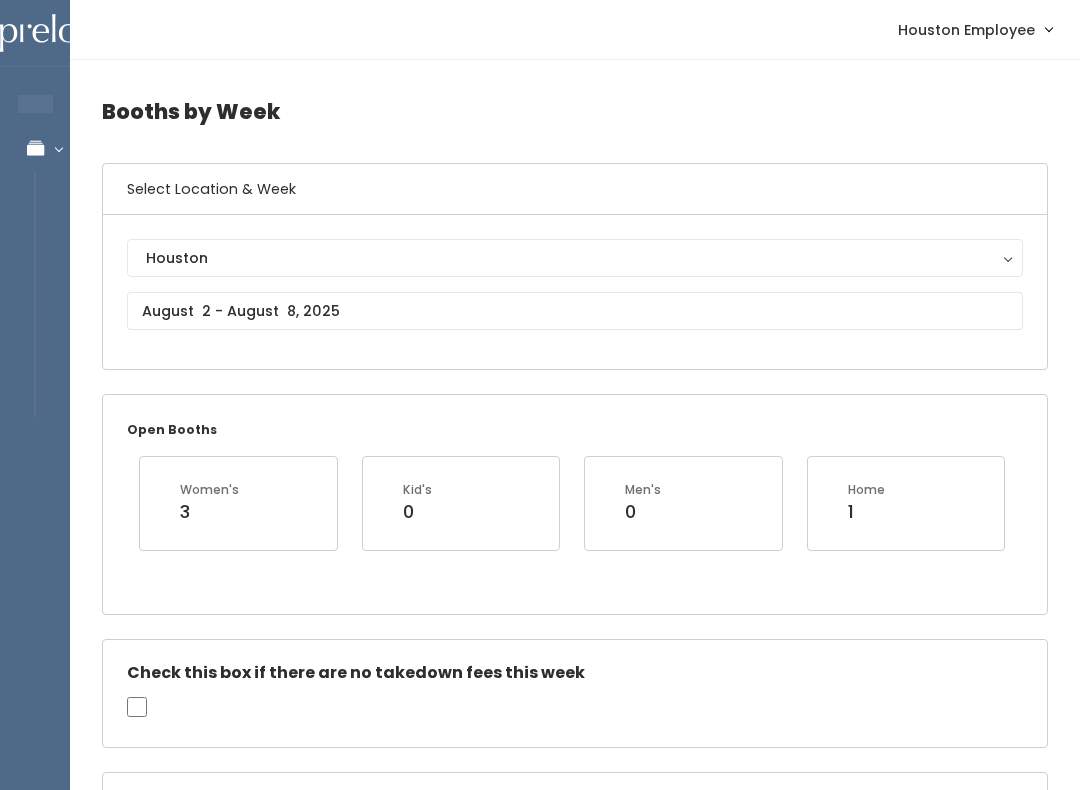 scroll, scrollTop: 0, scrollLeft: 0, axis: both 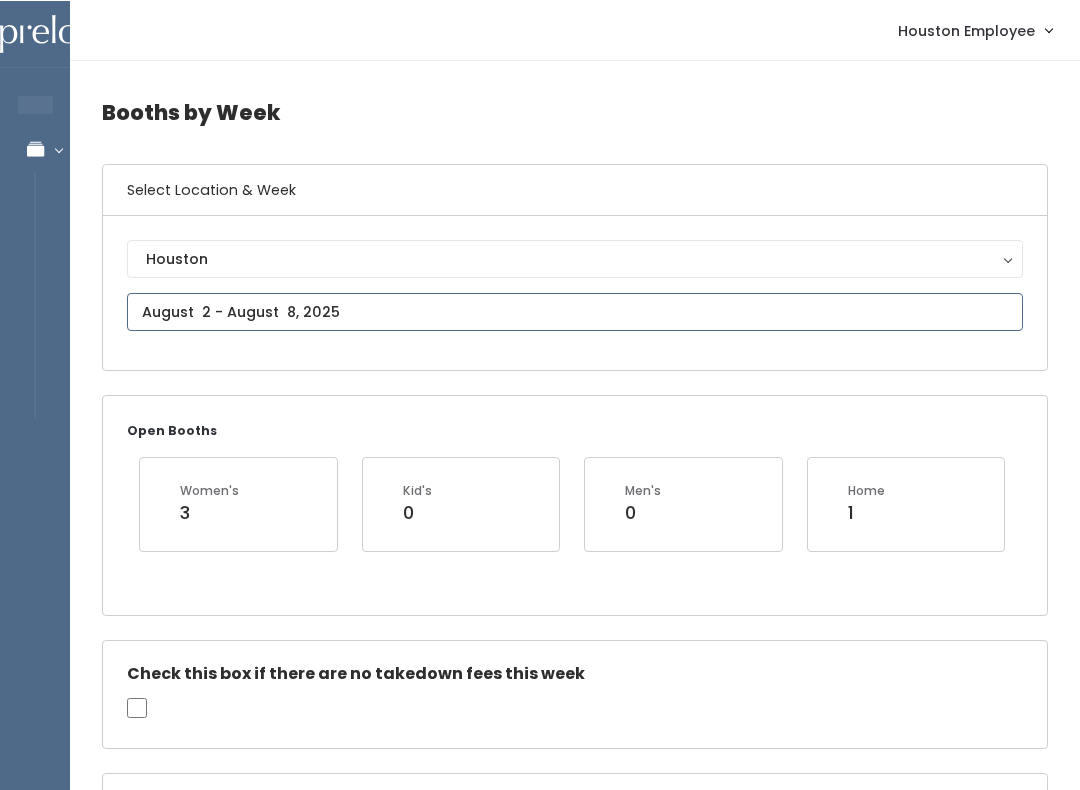 click on "EMPLOYEES
Manage Bookings
Booths by Week
All Bookings
Bookings with Booths
Booth Discounts
Seller Check-in
Houston Employee
Admin Home
My bookings
Account settings" at bounding box center (540, 1967) 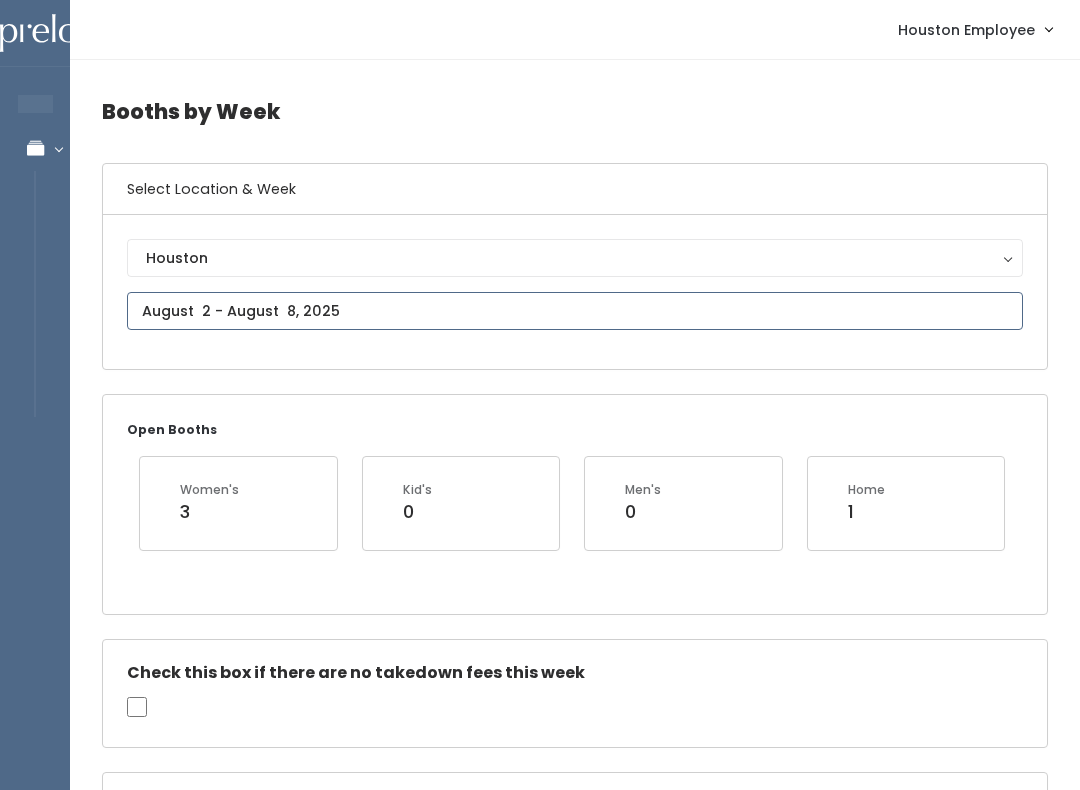 type on "July 26 to August 1" 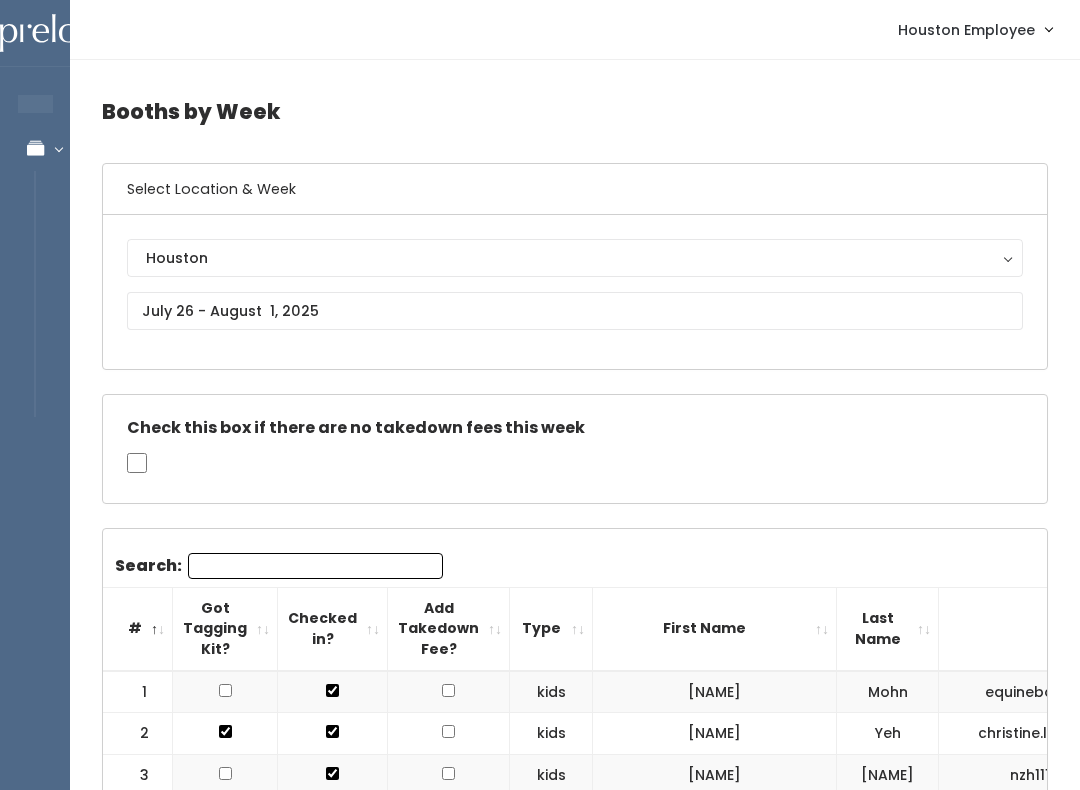 scroll, scrollTop: 0, scrollLeft: 0, axis: both 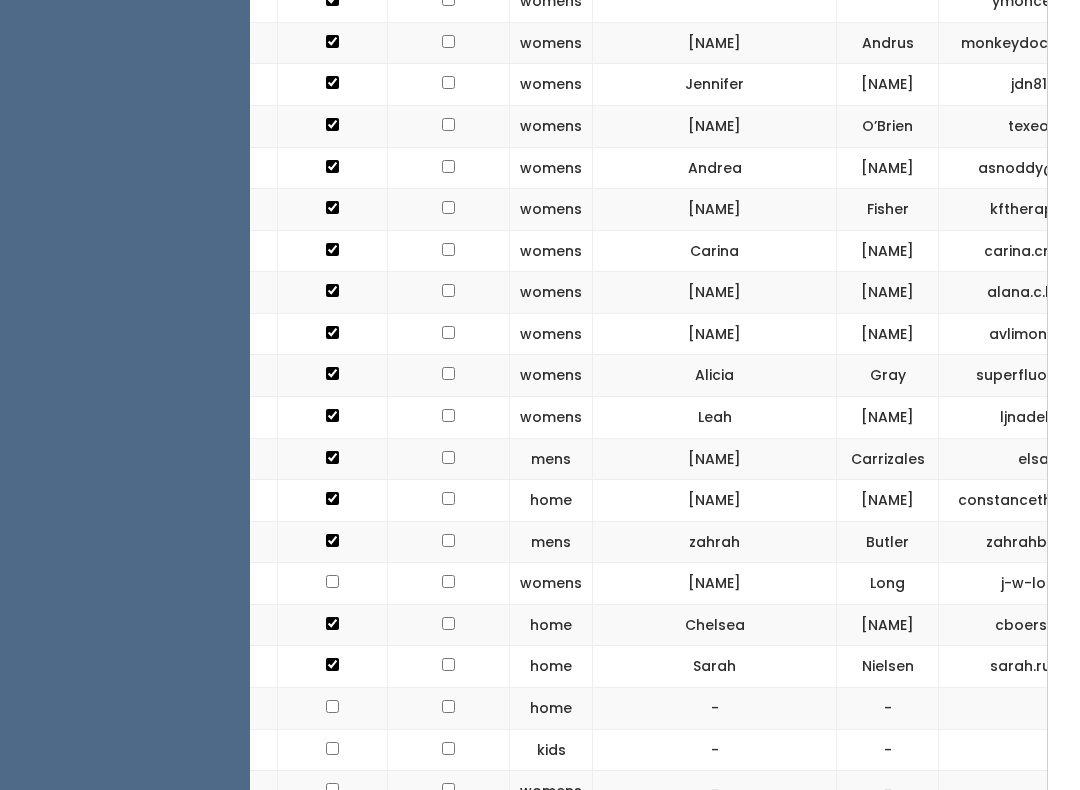 click at bounding box center (449, -81) 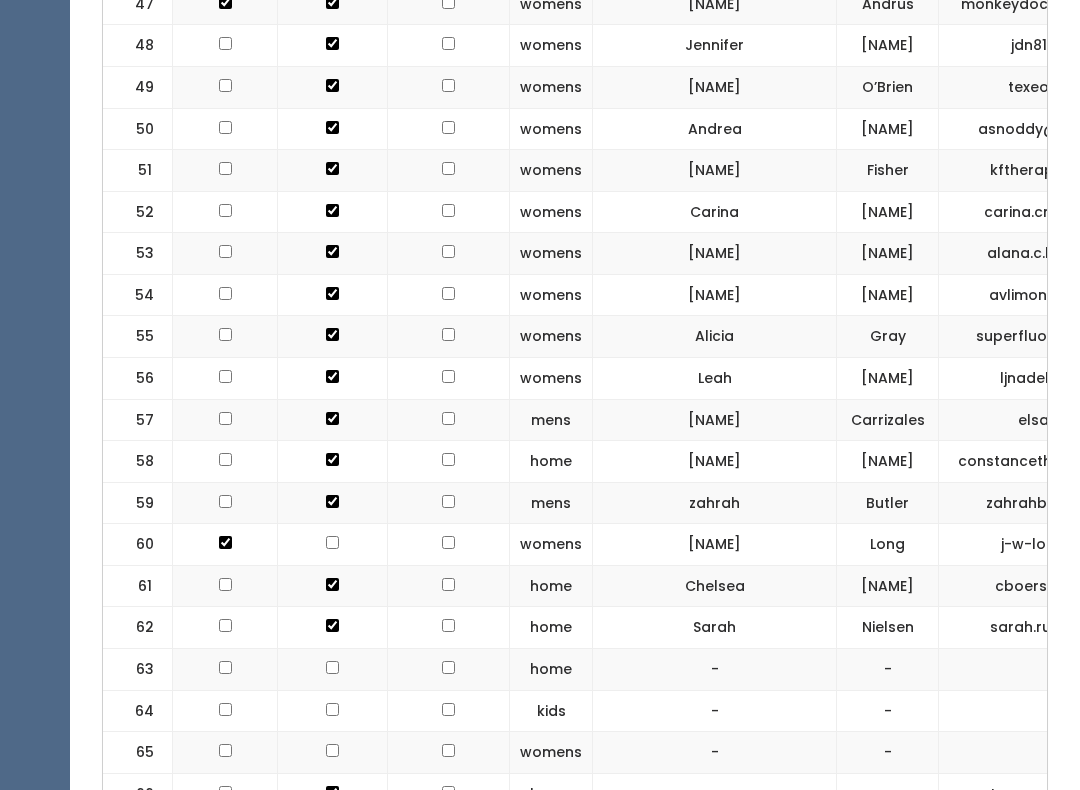 scroll, scrollTop: 2646, scrollLeft: 0, axis: vertical 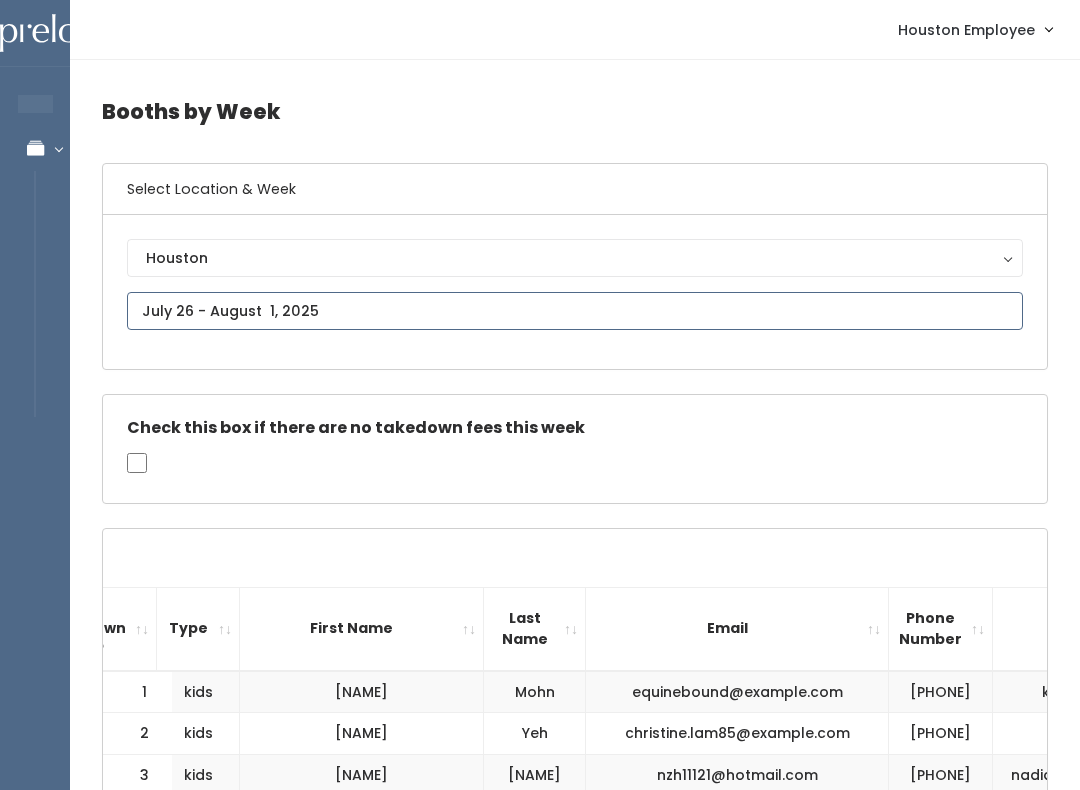 click at bounding box center (575, 311) 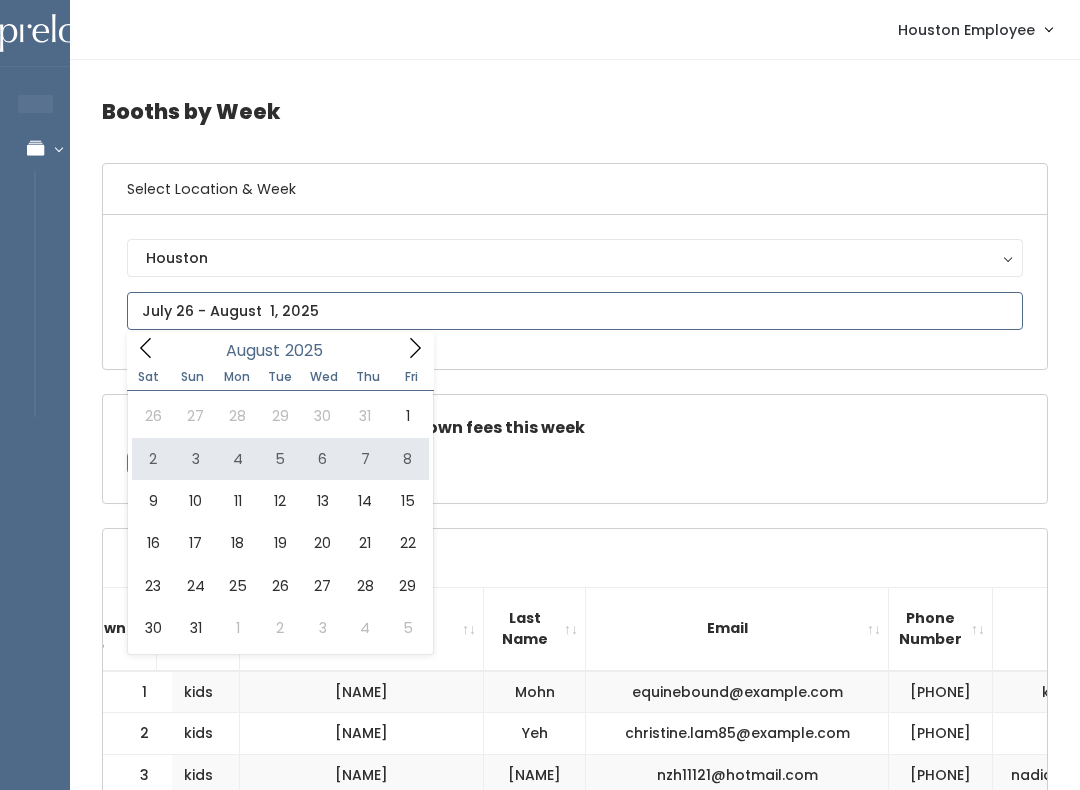 type on "August 2 to August 8" 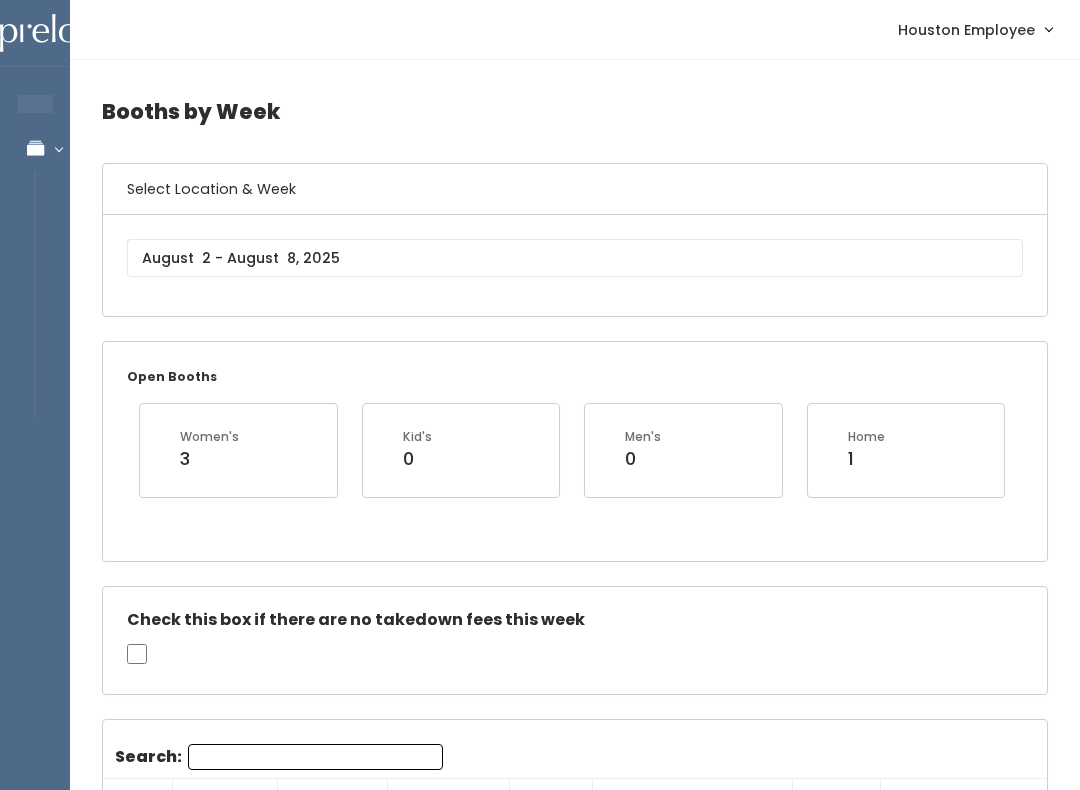 scroll, scrollTop: 0, scrollLeft: 0, axis: both 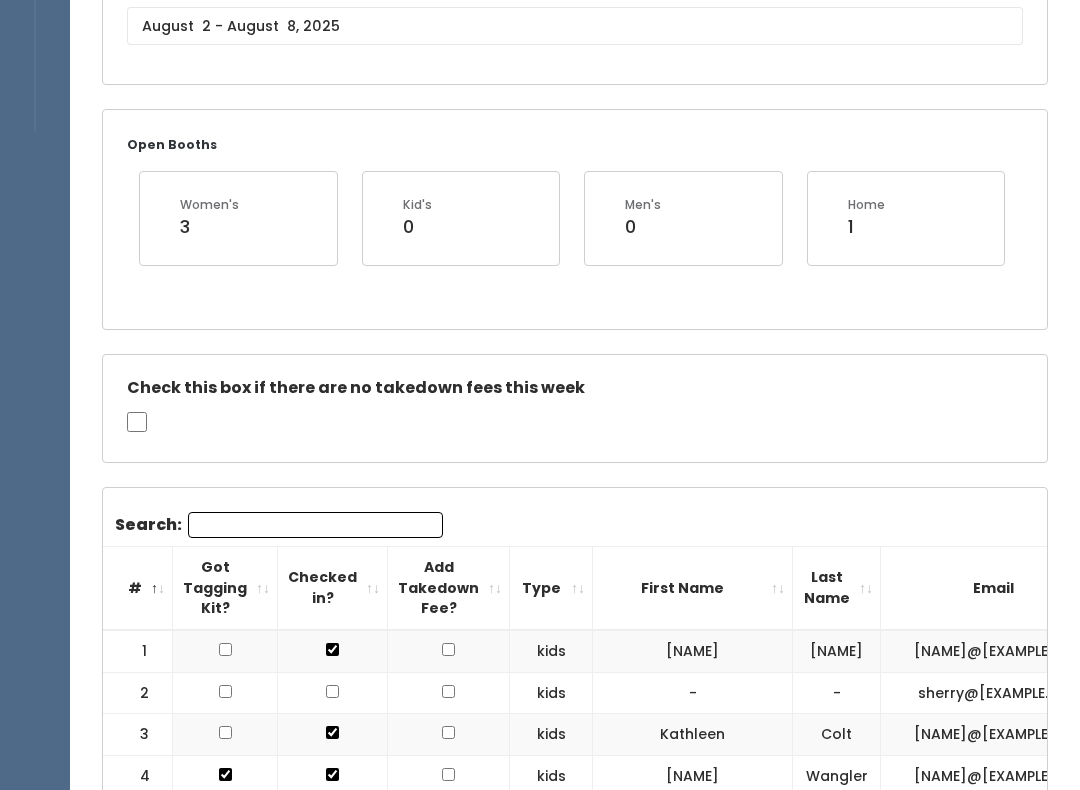 click on "Search:" at bounding box center [315, 525] 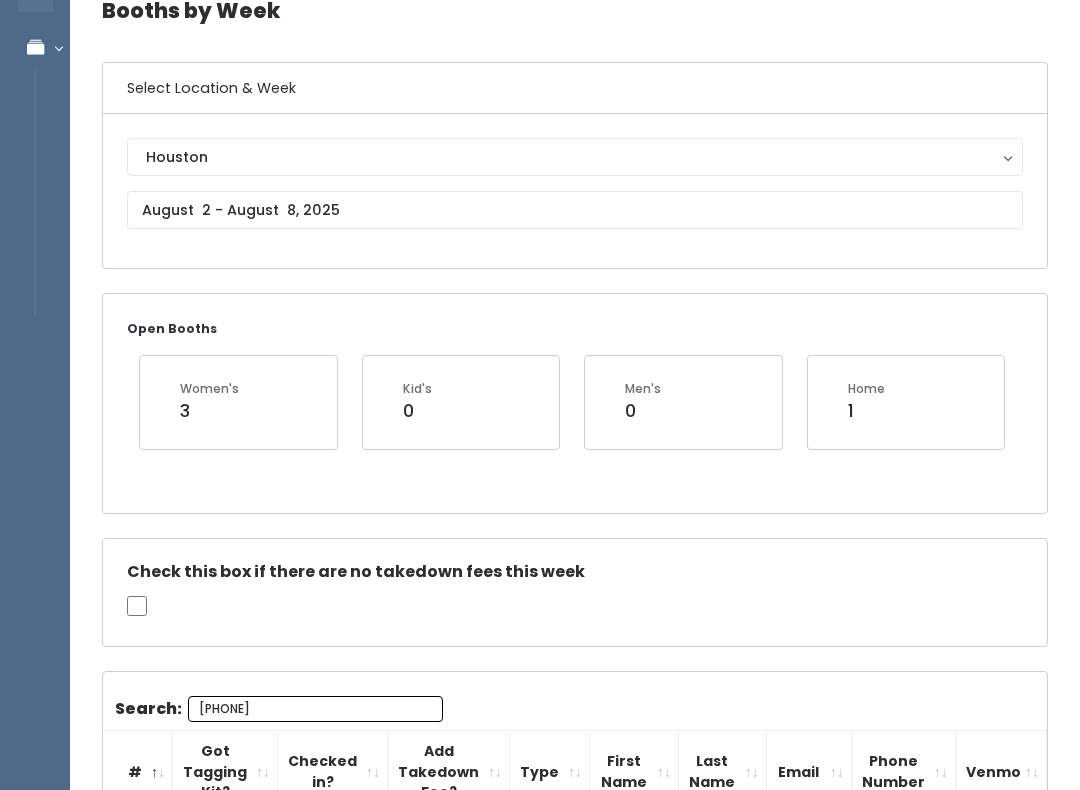scroll, scrollTop: 0, scrollLeft: 0, axis: both 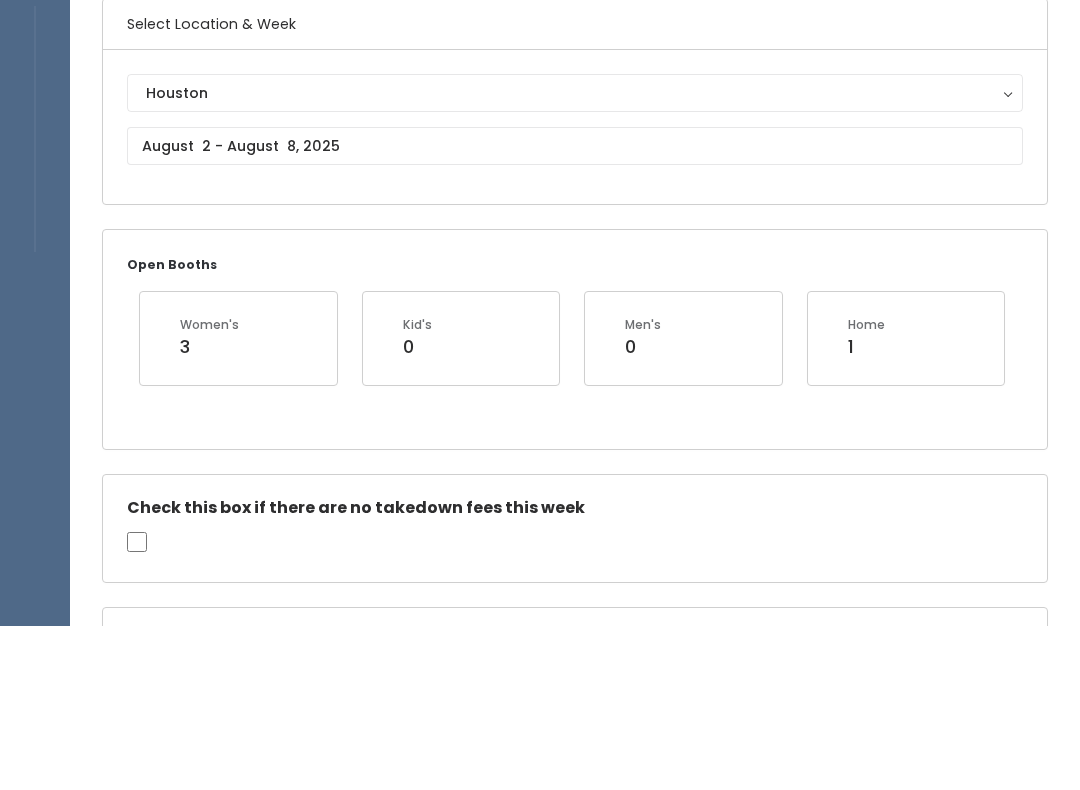 type on "8322646492" 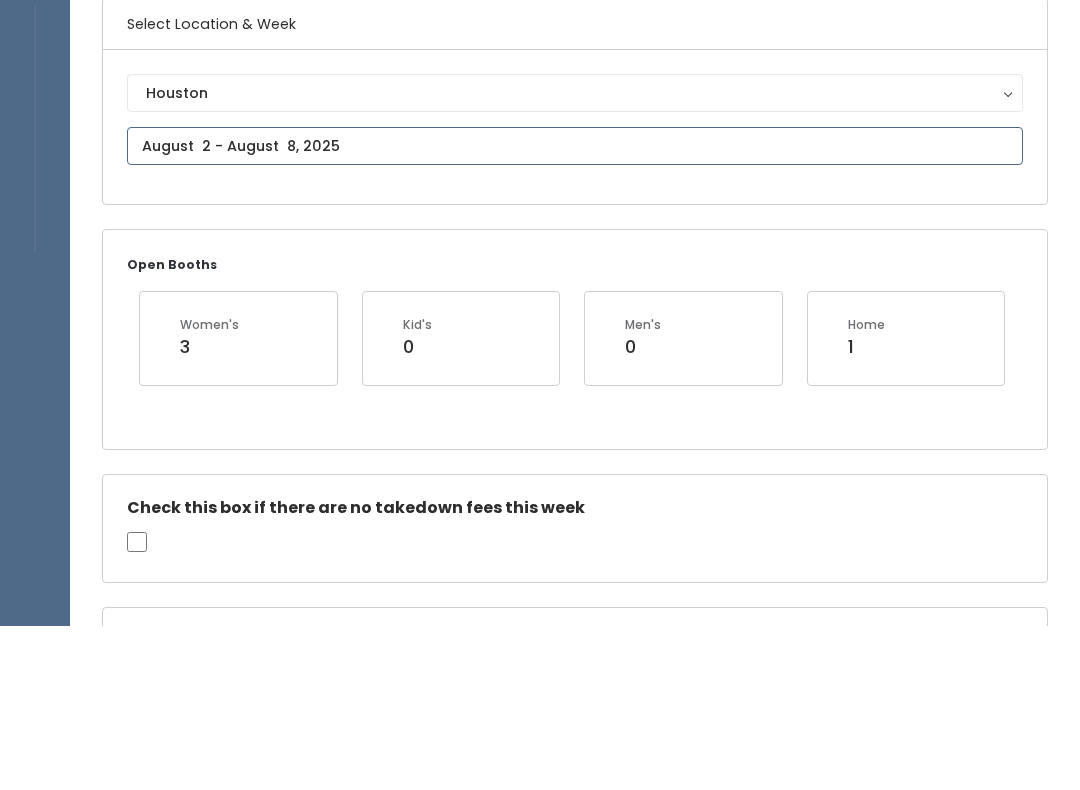click on "EMPLOYEES
Manage Bookings
Booths by Week
All Bookings
Bookings with Booths
Booth Discounts
Seller Check-in
Houston Employee
Admin Home
My bookings
Account settings" at bounding box center [540, 554] 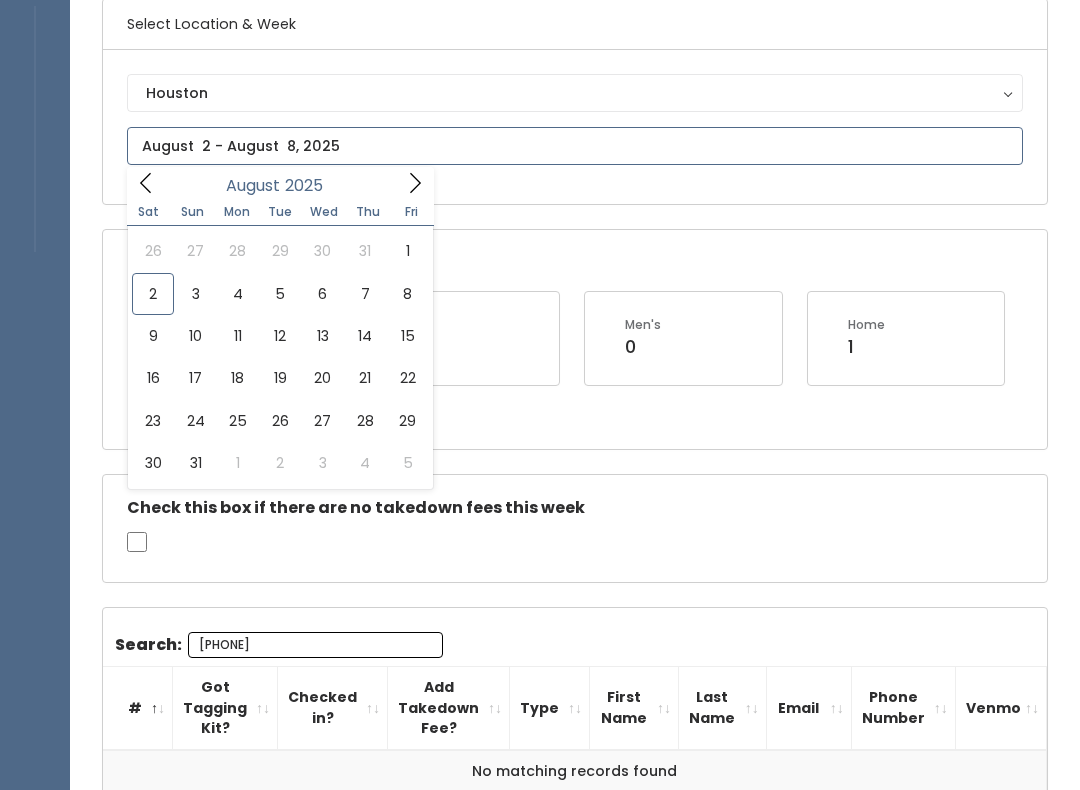 scroll, scrollTop: 165, scrollLeft: 0, axis: vertical 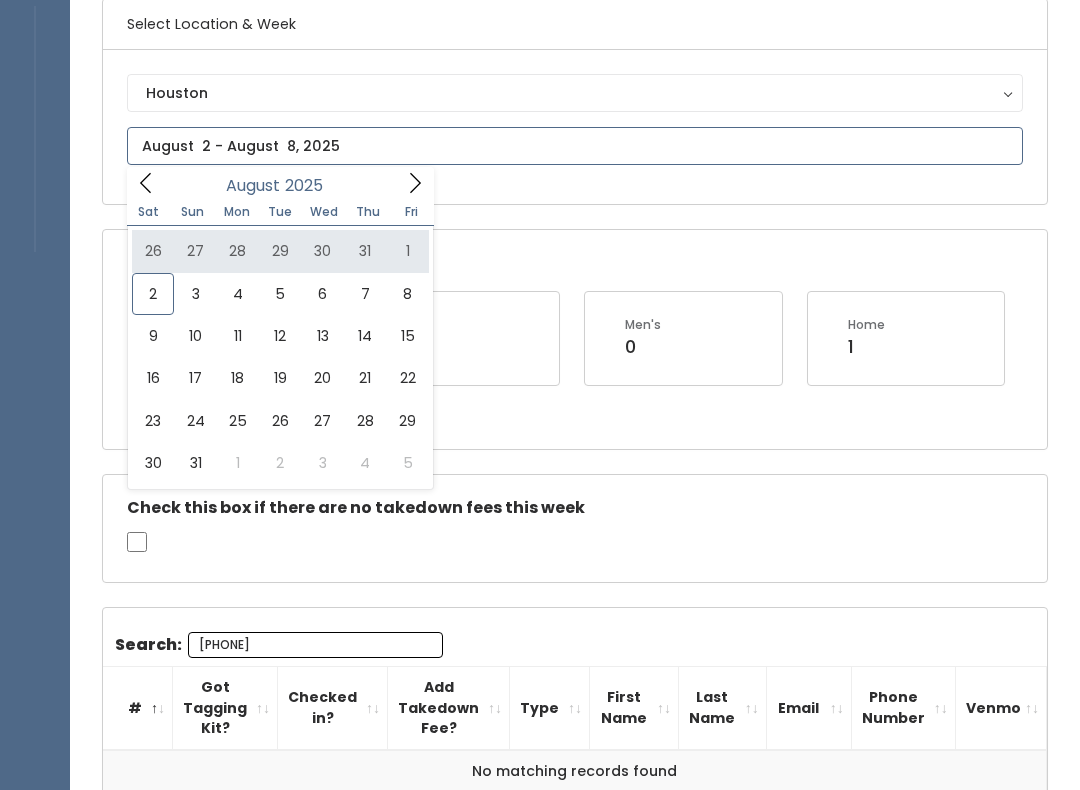 type on "July 26 to August 1" 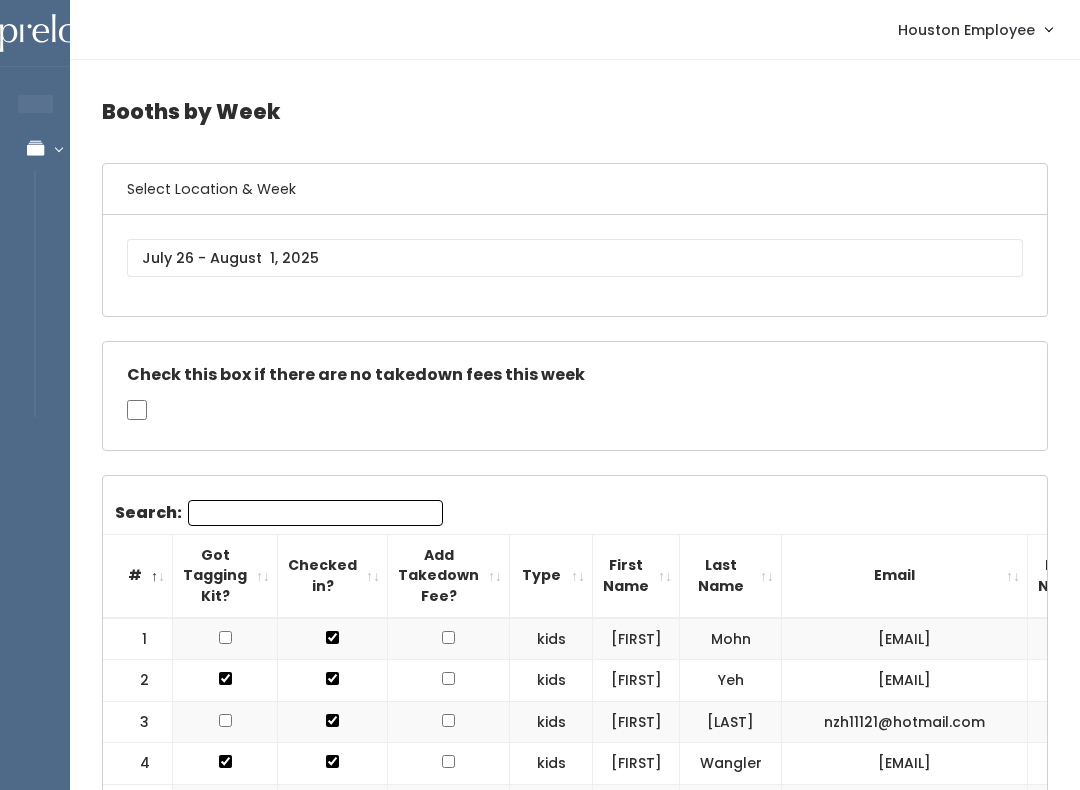 scroll, scrollTop: 0, scrollLeft: 0, axis: both 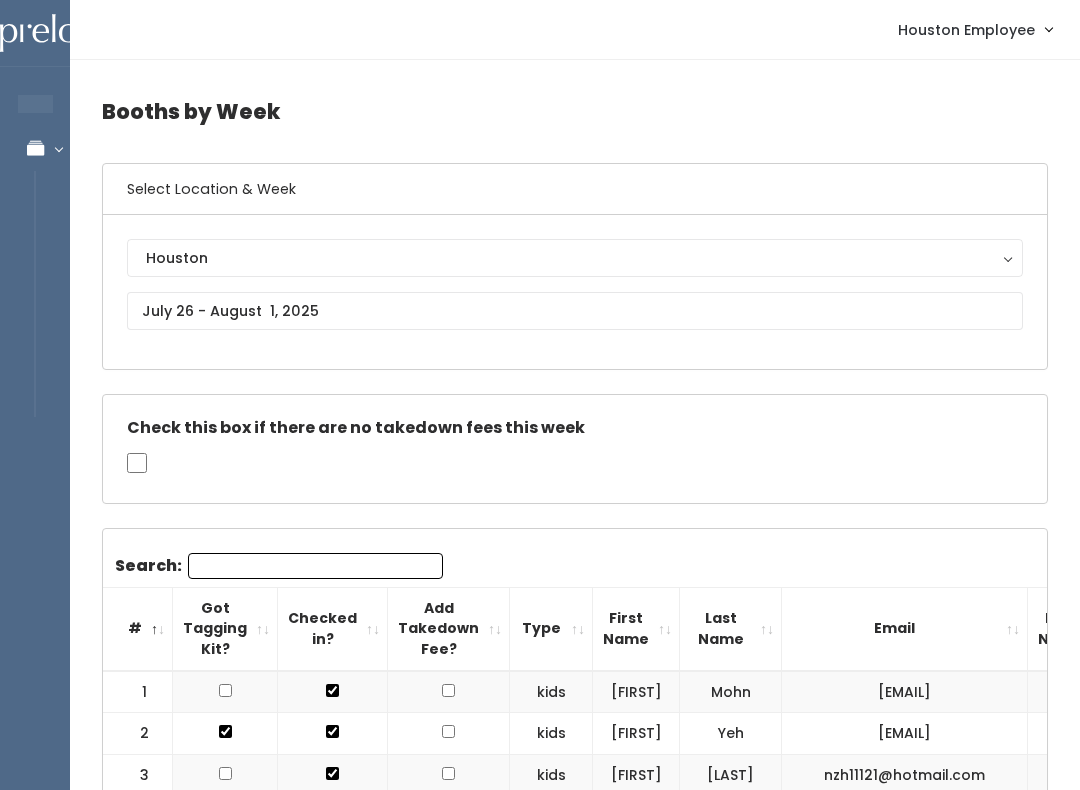 click on "Search:" at bounding box center (315, 566) 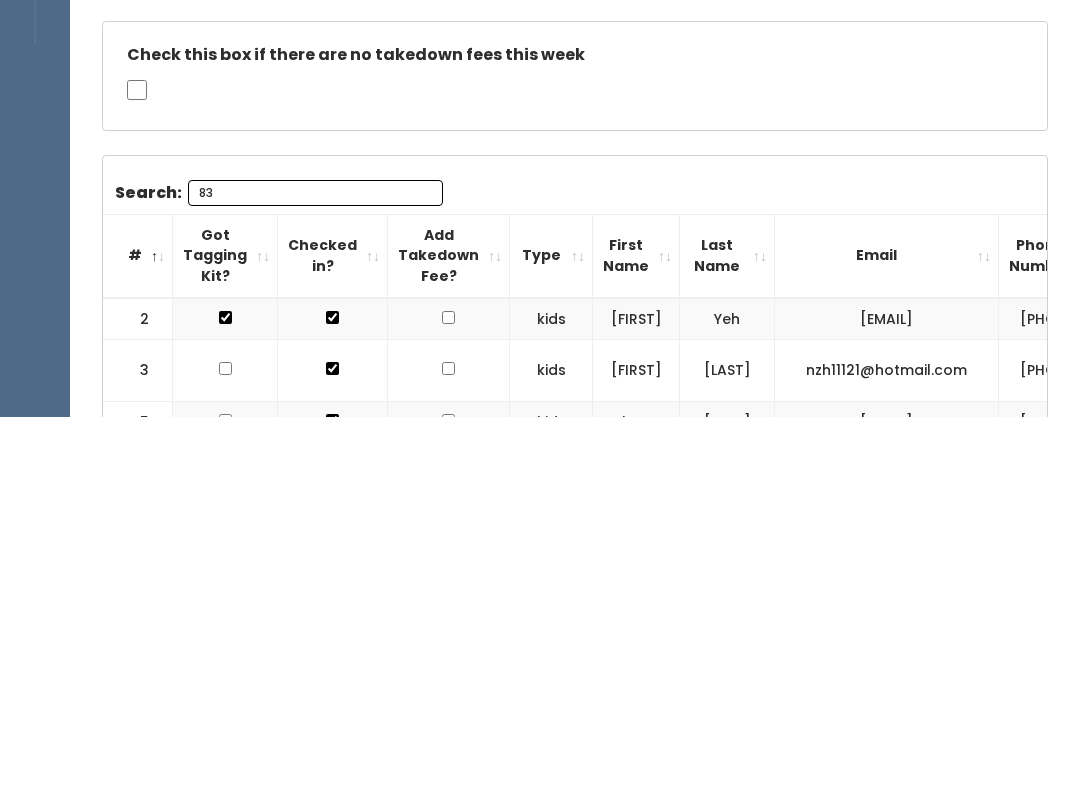 type on "8" 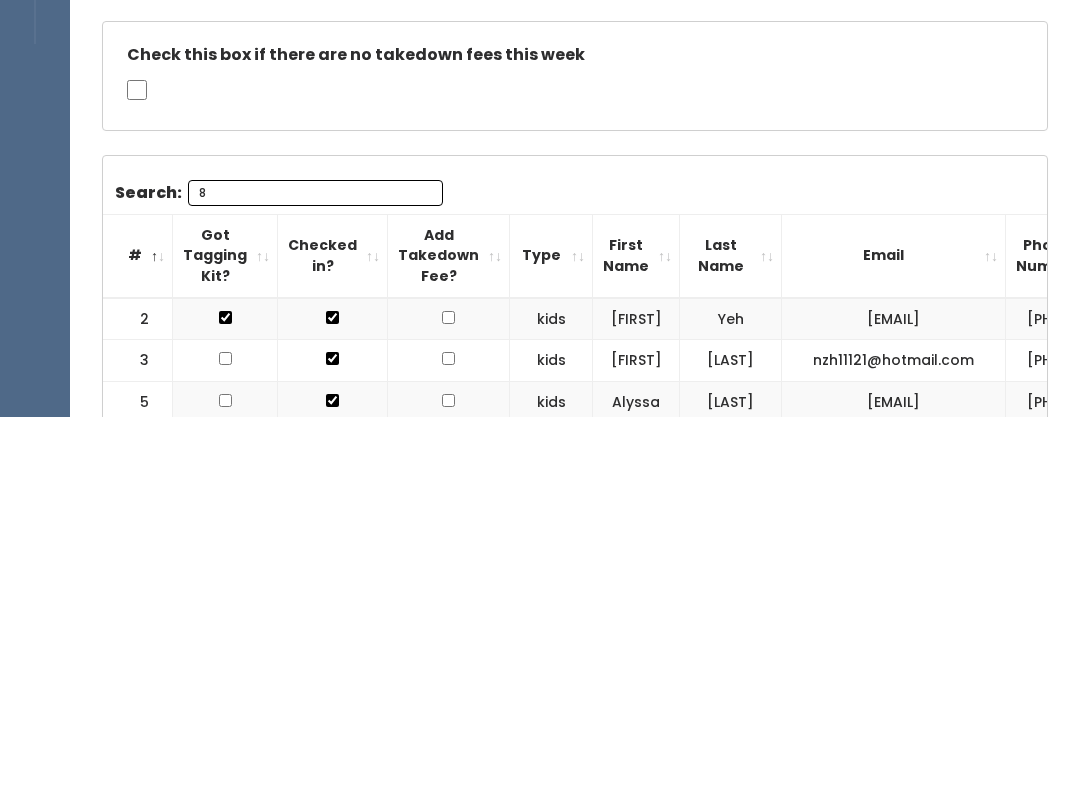 type 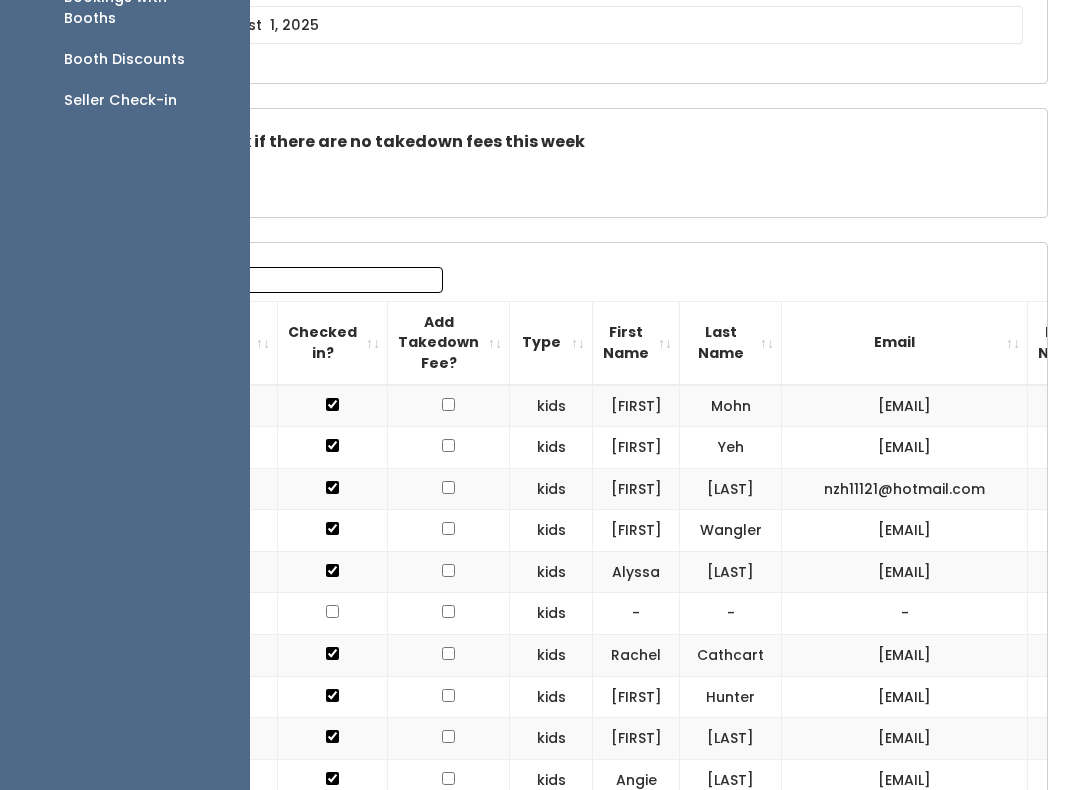scroll, scrollTop: 0, scrollLeft: 0, axis: both 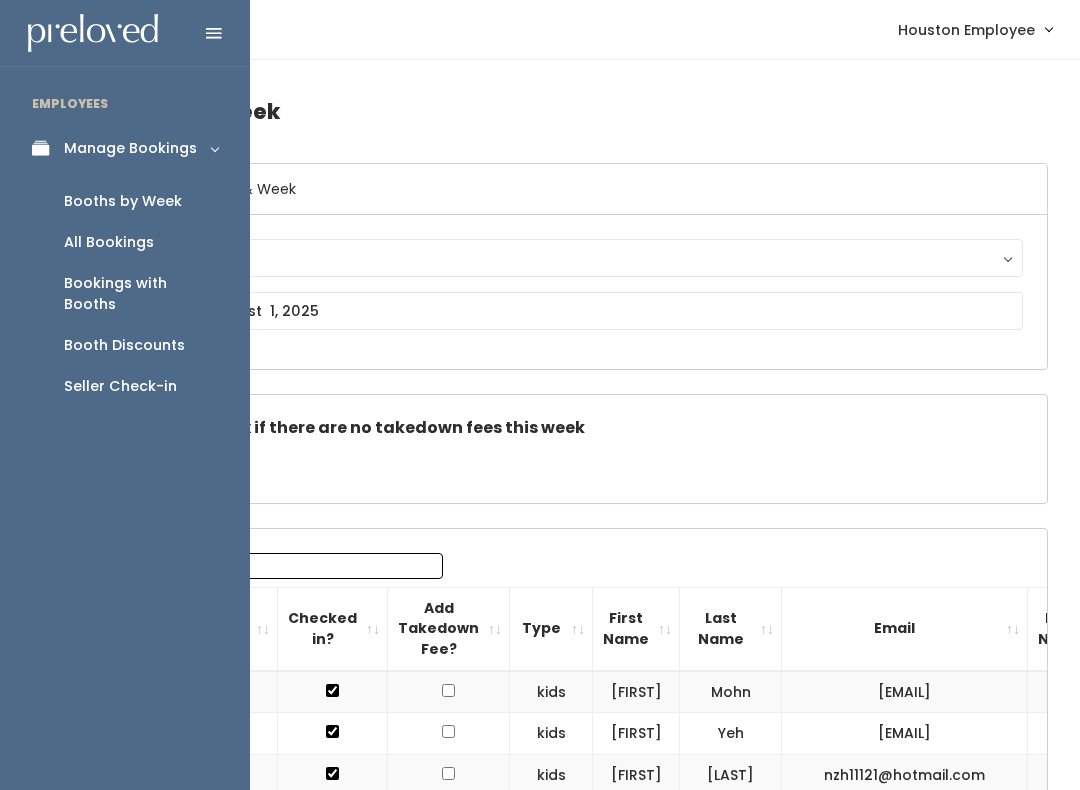 click on "Manage Bookings" at bounding box center (130, 148) 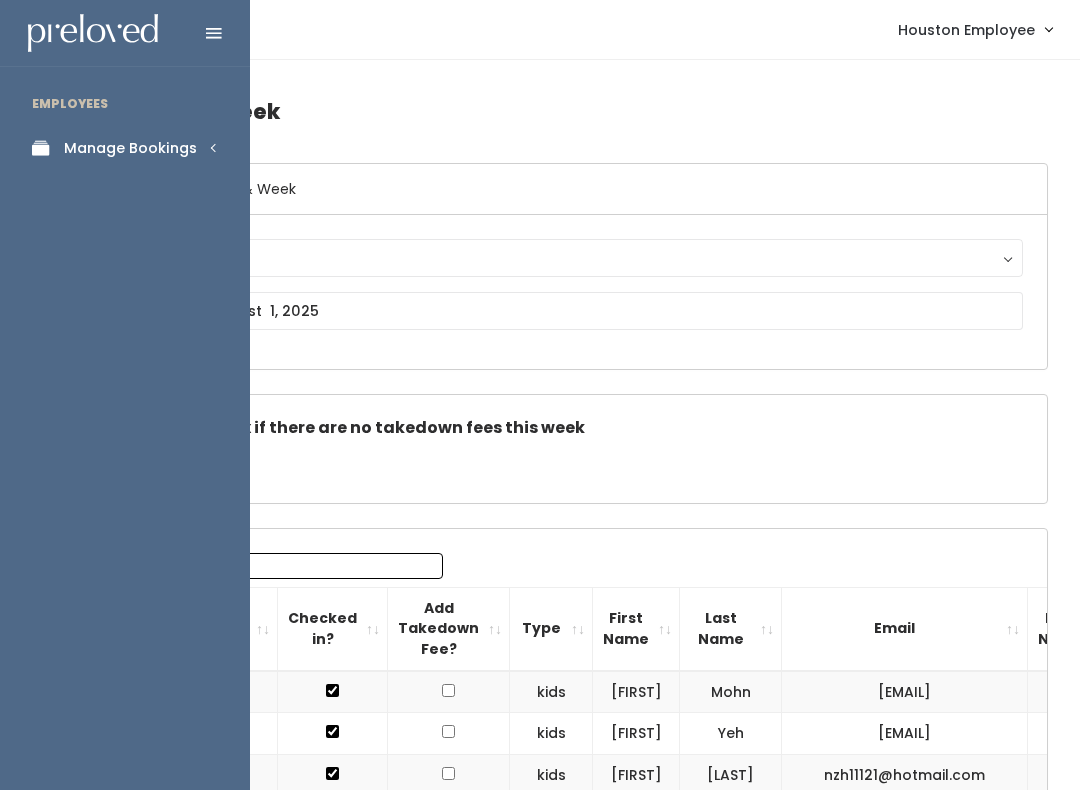 click on "Manage Bookings" at bounding box center (130, 148) 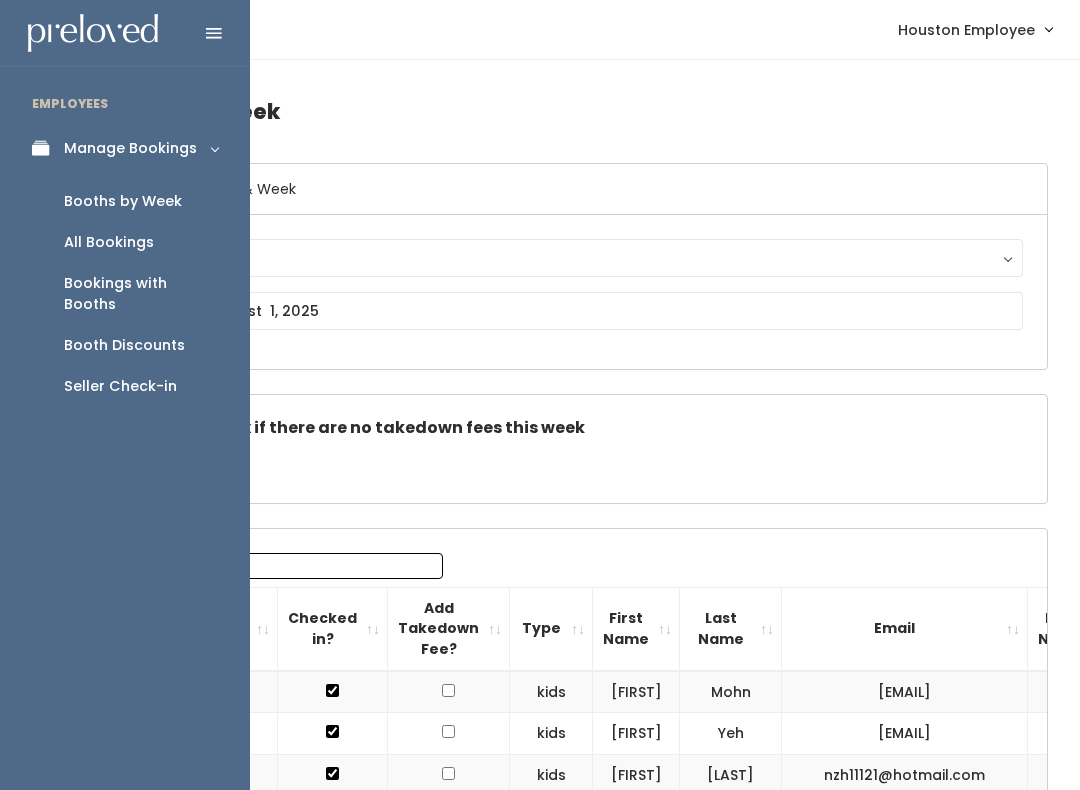 click on "All Bookings" at bounding box center [109, 242] 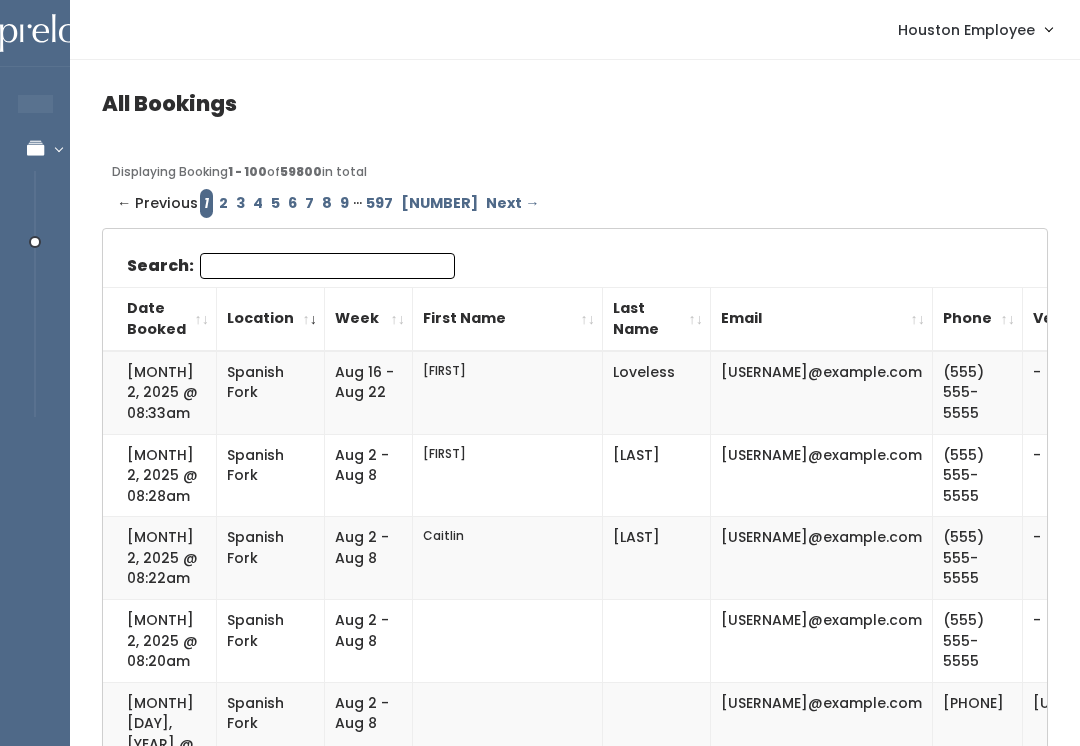 scroll, scrollTop: 0, scrollLeft: 0, axis: both 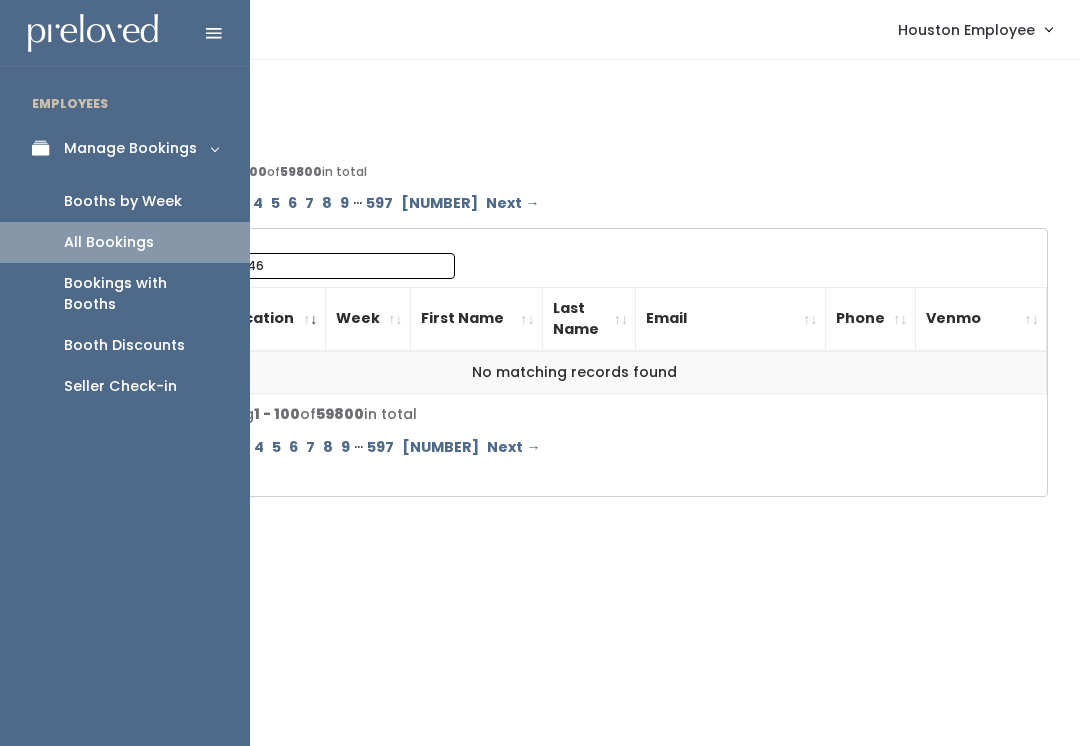 type on "8322646" 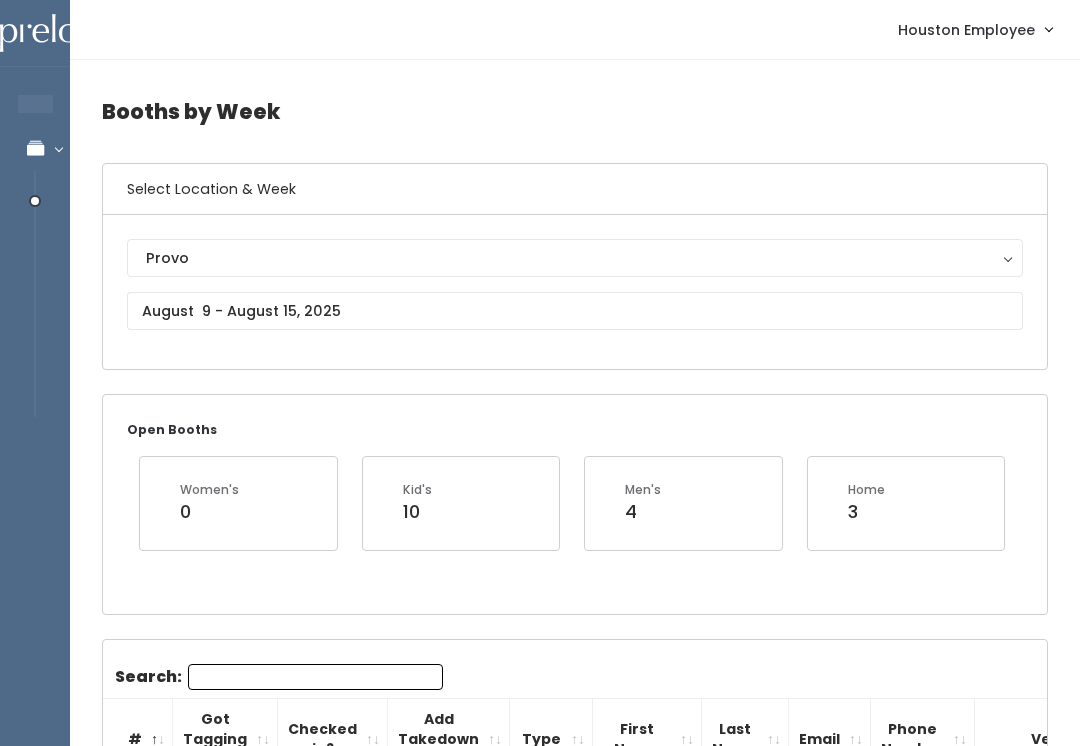 scroll, scrollTop: 0, scrollLeft: 0, axis: both 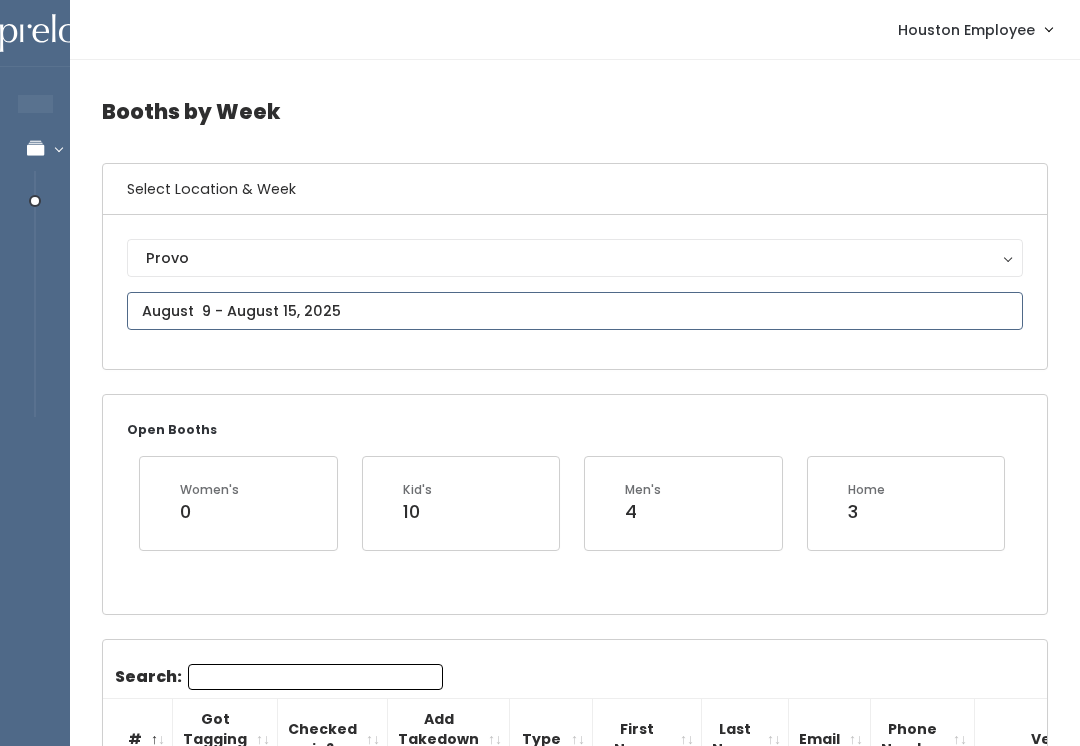 click at bounding box center (575, 311) 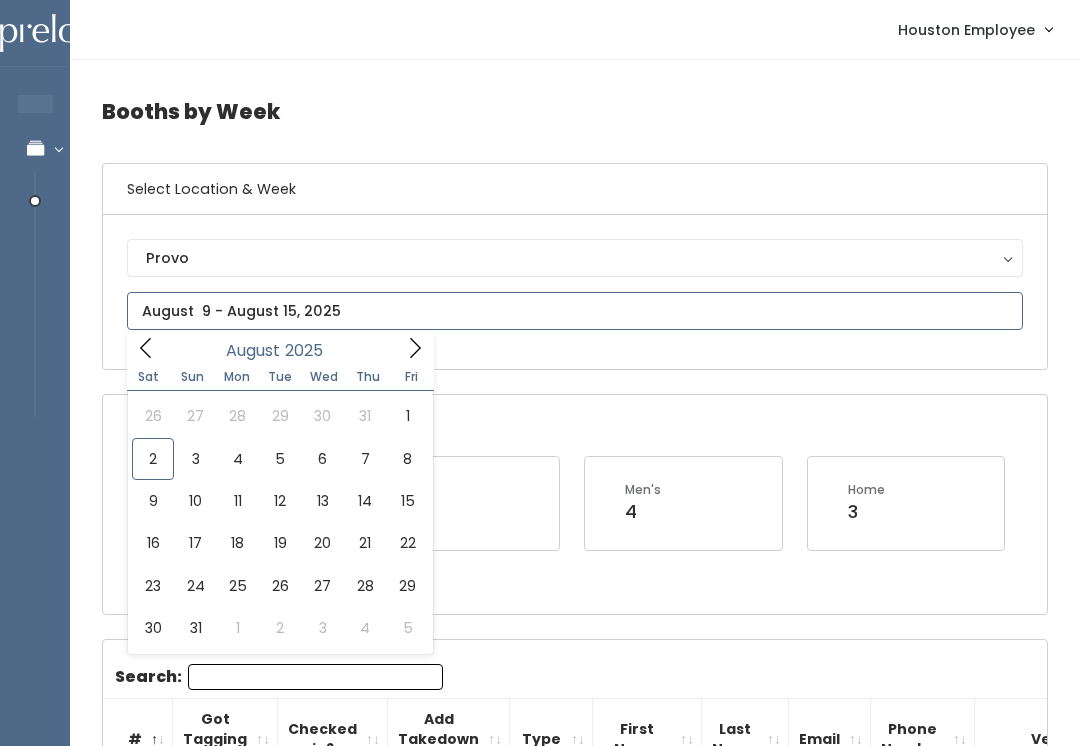 type on "[MONTH] [NUMBER] to [MONTH] [NUMBER]" 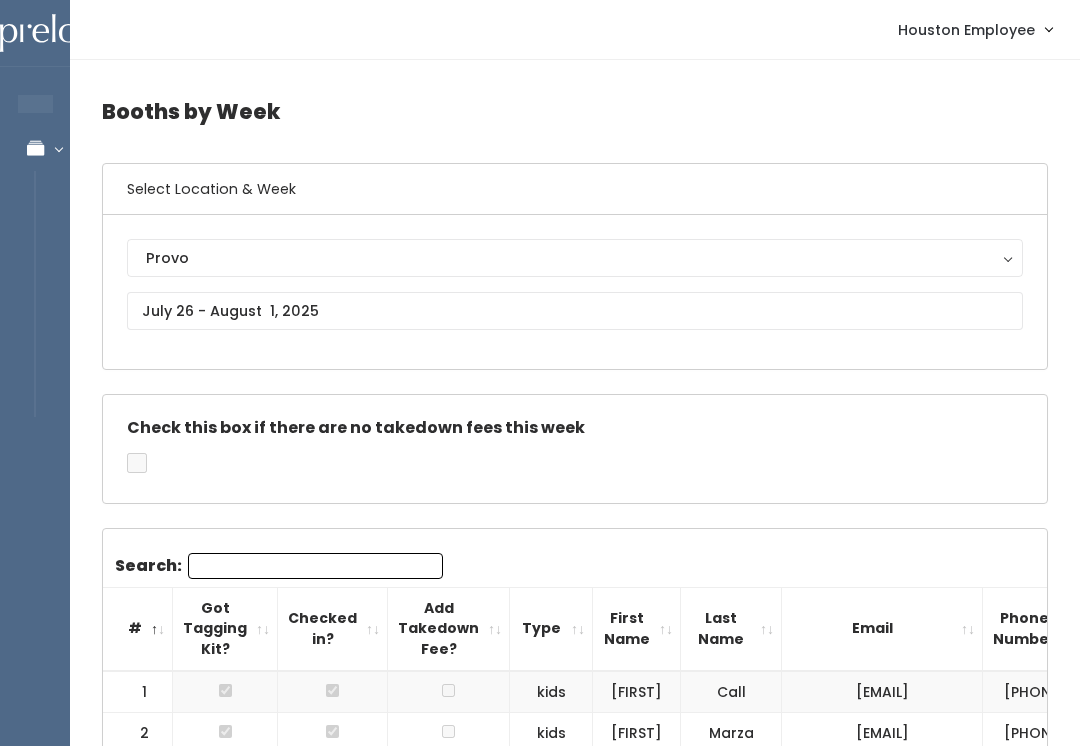 scroll, scrollTop: 0, scrollLeft: 0, axis: both 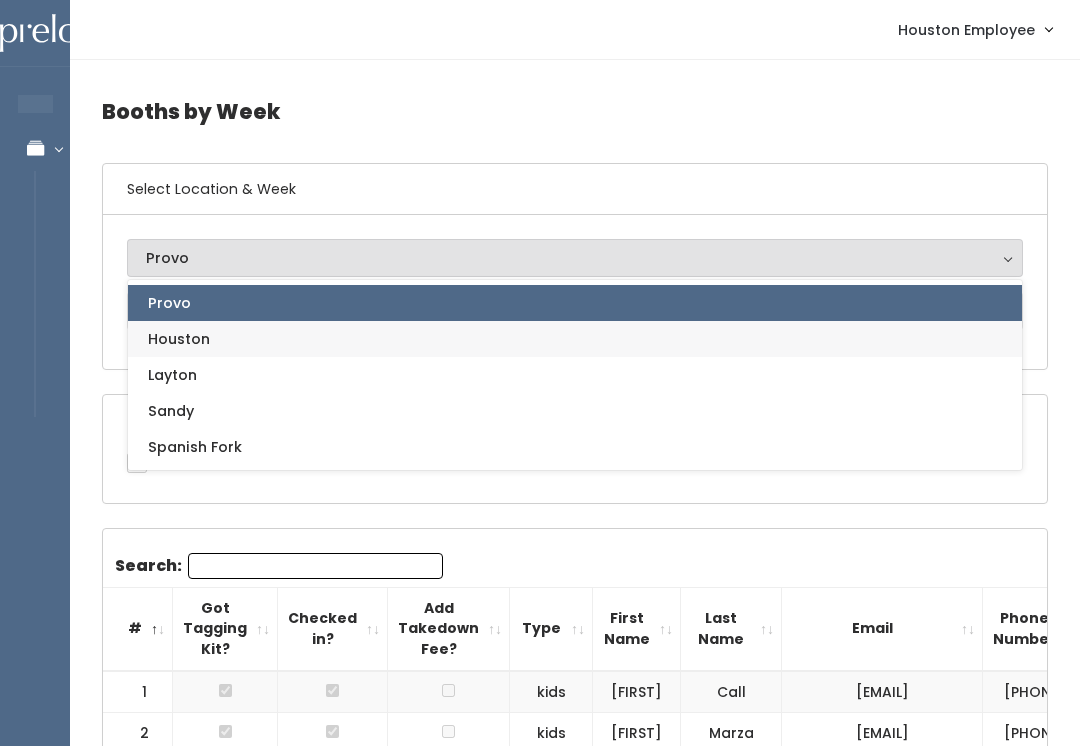 click on "Houston" at bounding box center (575, 339) 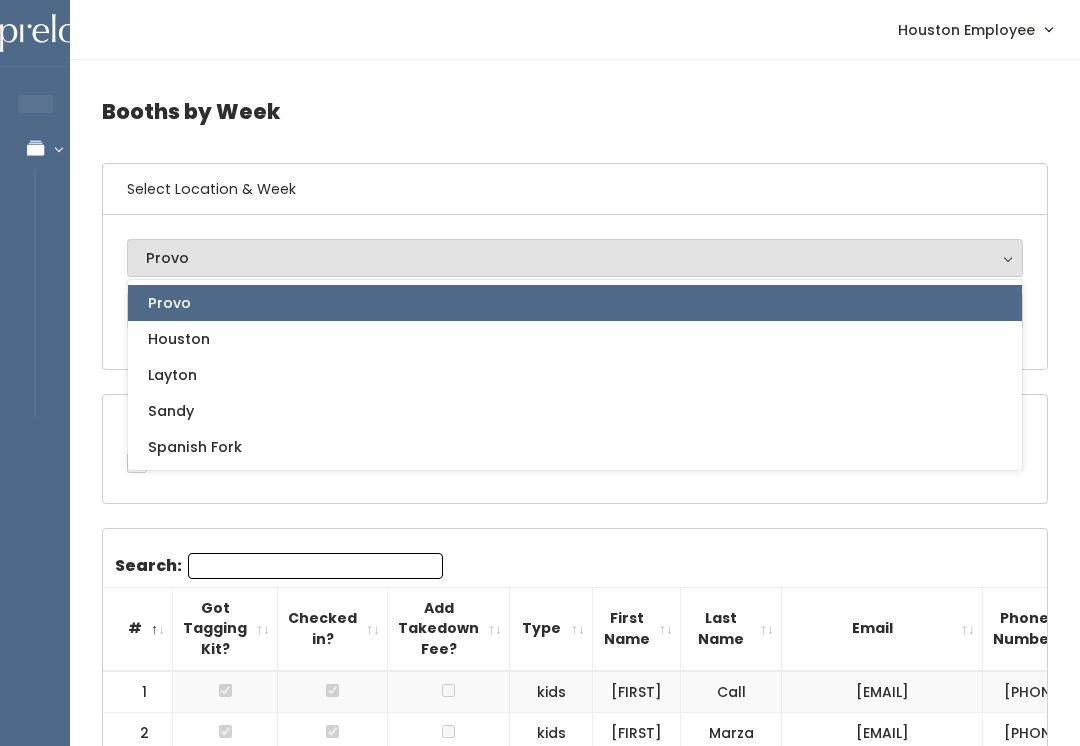 select on "5" 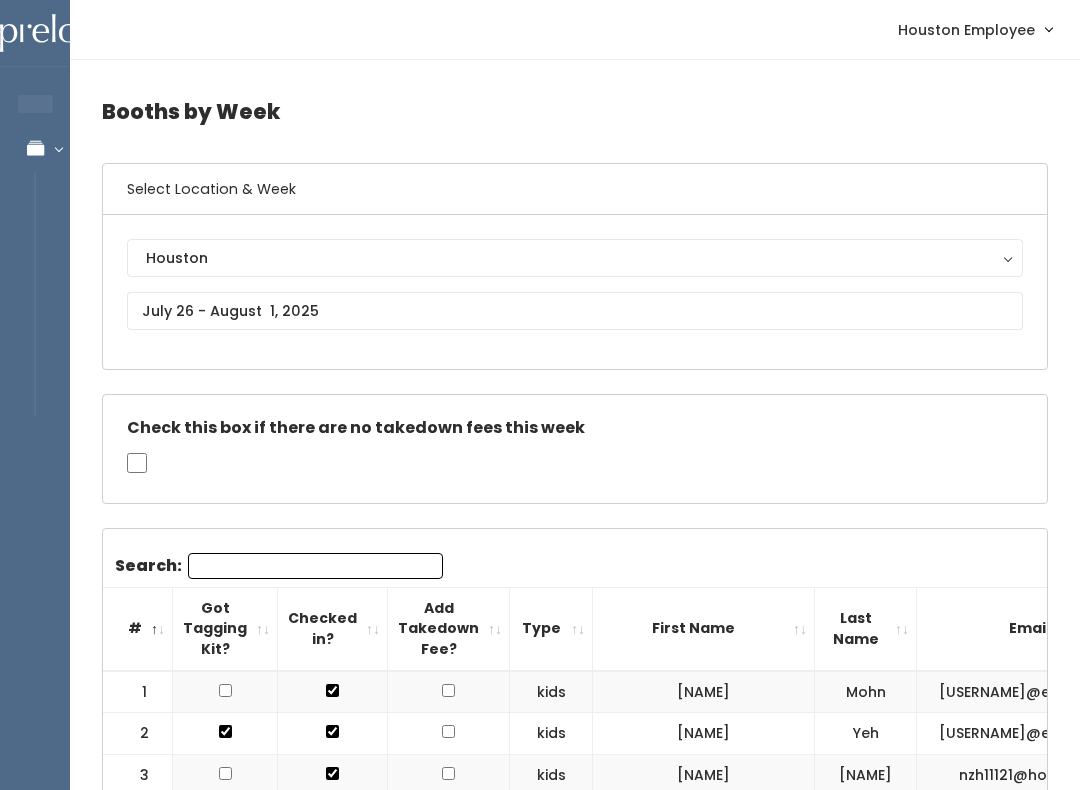 scroll, scrollTop: 0, scrollLeft: 0, axis: both 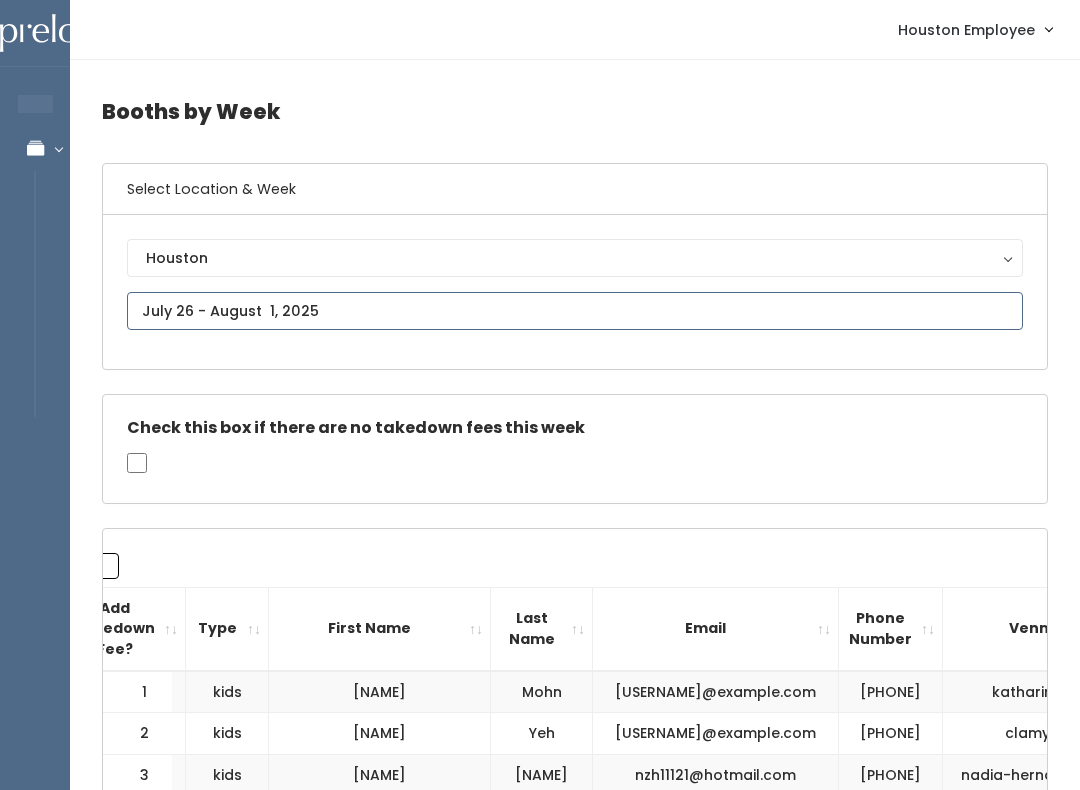 click at bounding box center [575, 311] 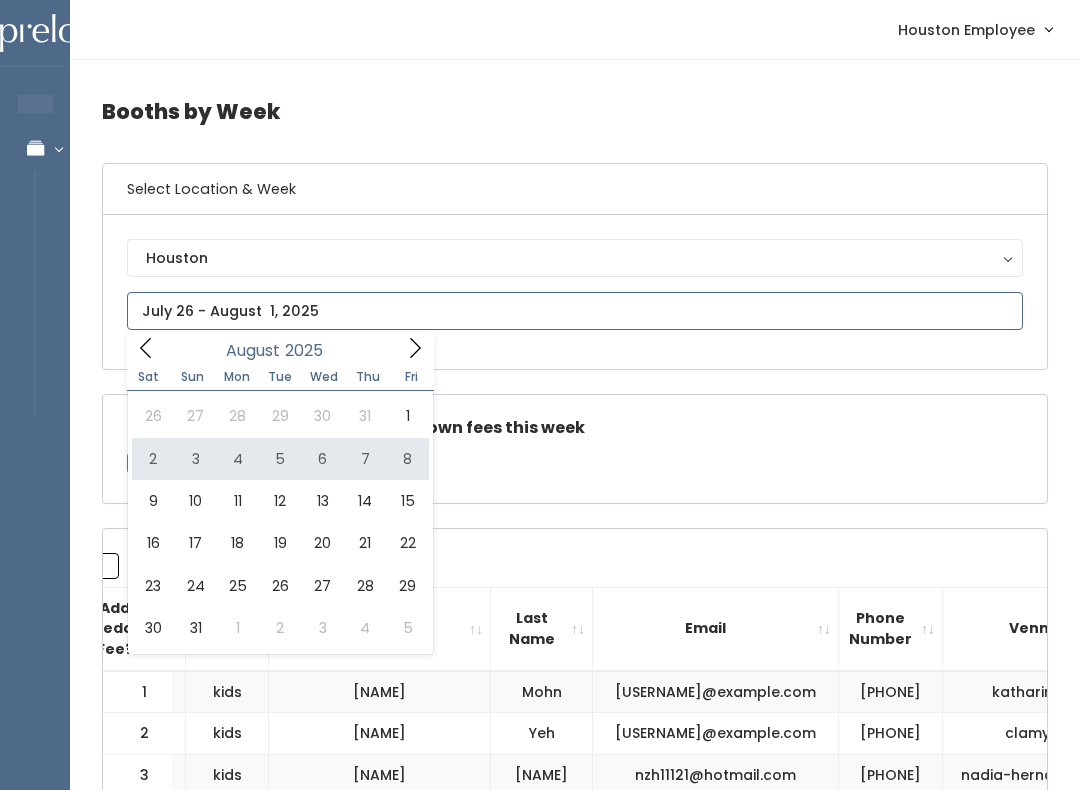 type on "[DATE] to [DATE]" 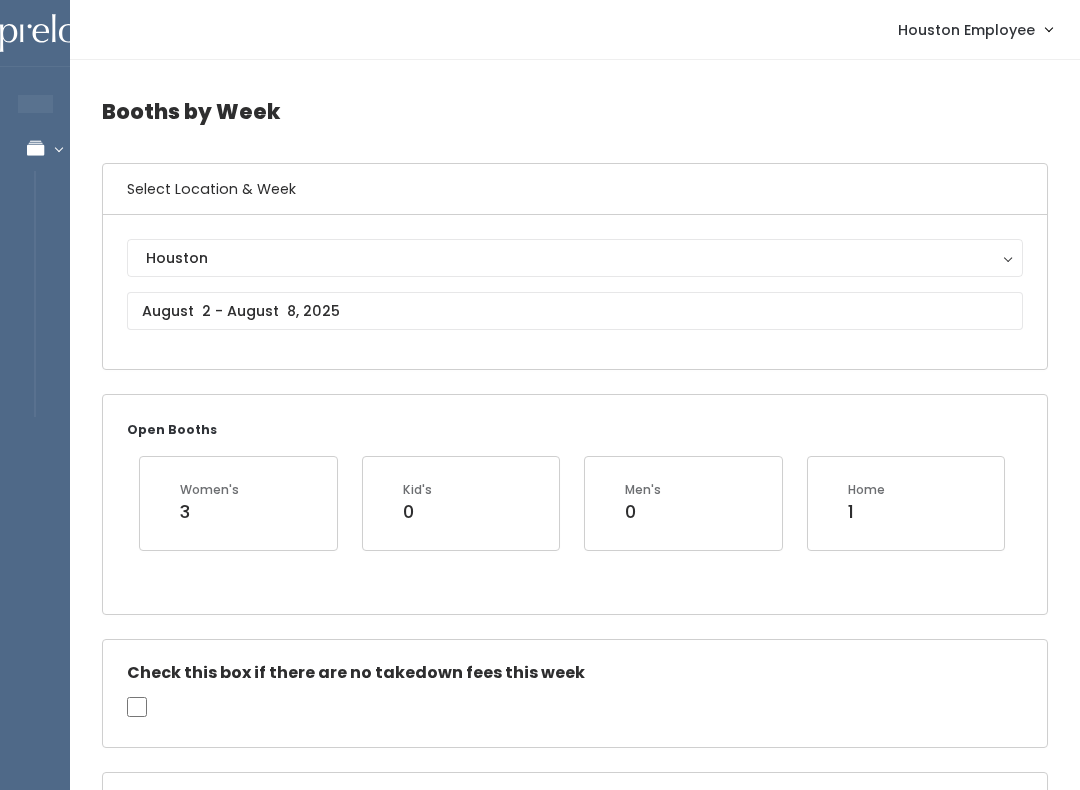 scroll, scrollTop: 0, scrollLeft: 0, axis: both 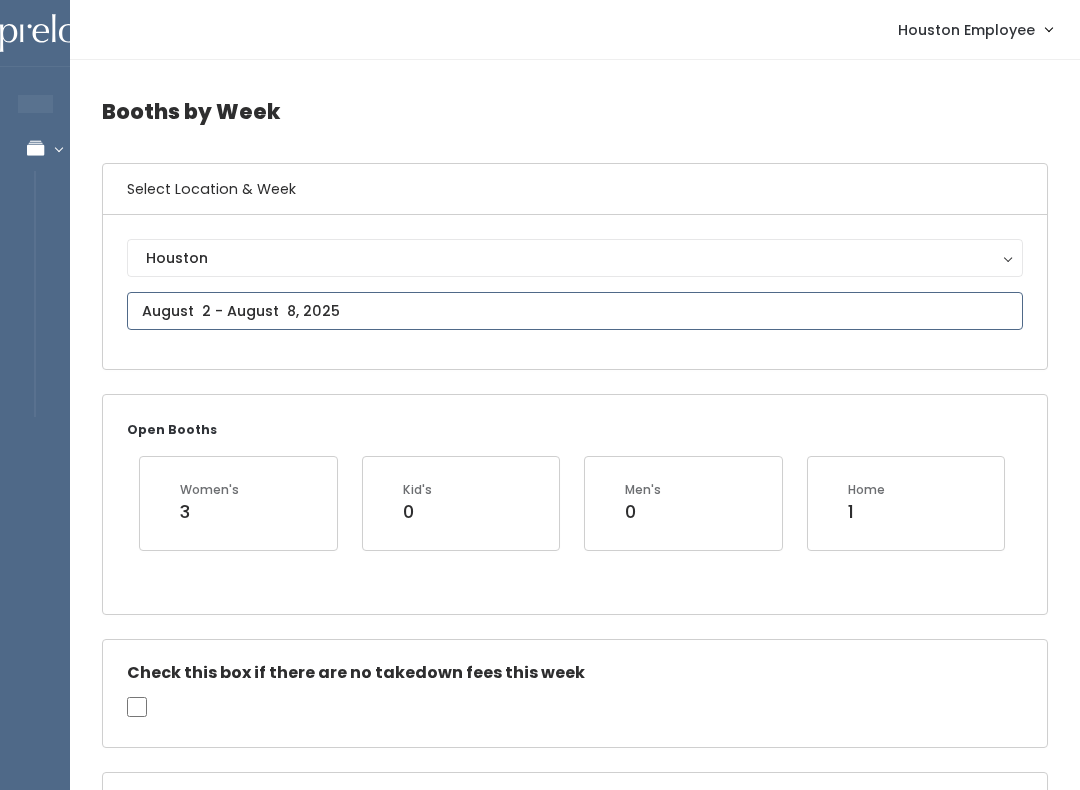 click on "EMPLOYEES
Manage Bookings
Booths by Week
All Bookings
Bookings with Booths
Booth Discounts
Seller Check-in
Houston Employee
Admin Home
My bookings
Account settings" at bounding box center [540, 1987] 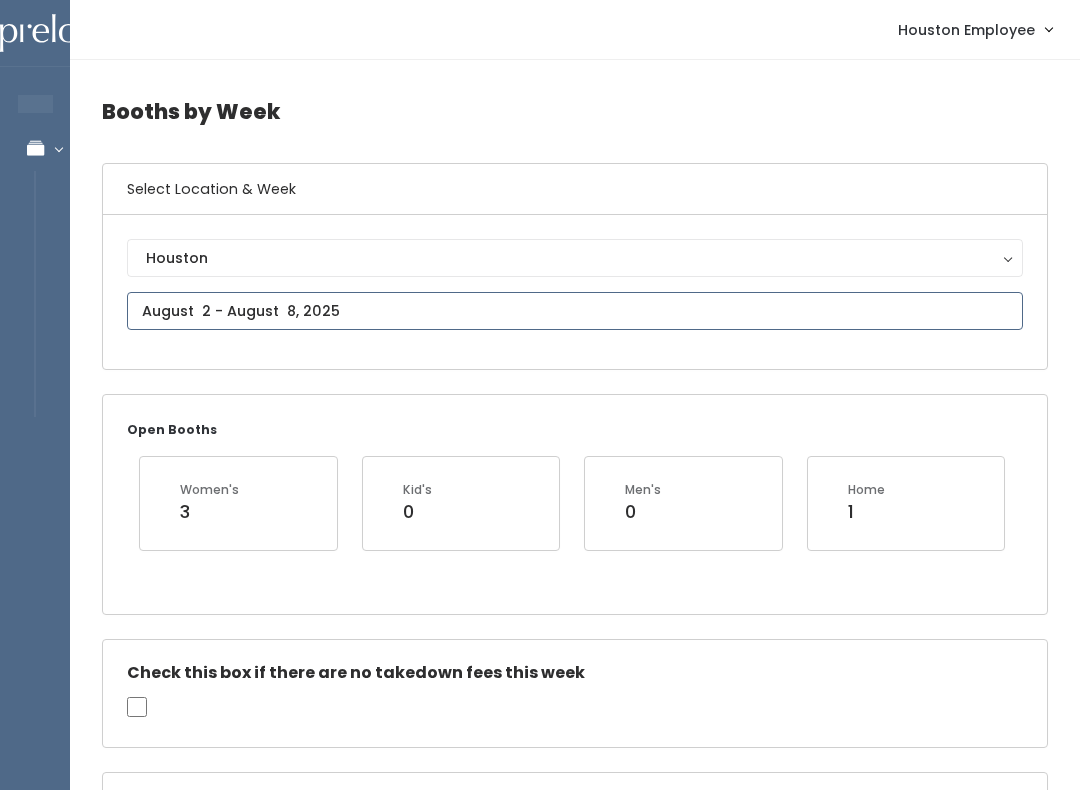 type on "July 26 to August 1" 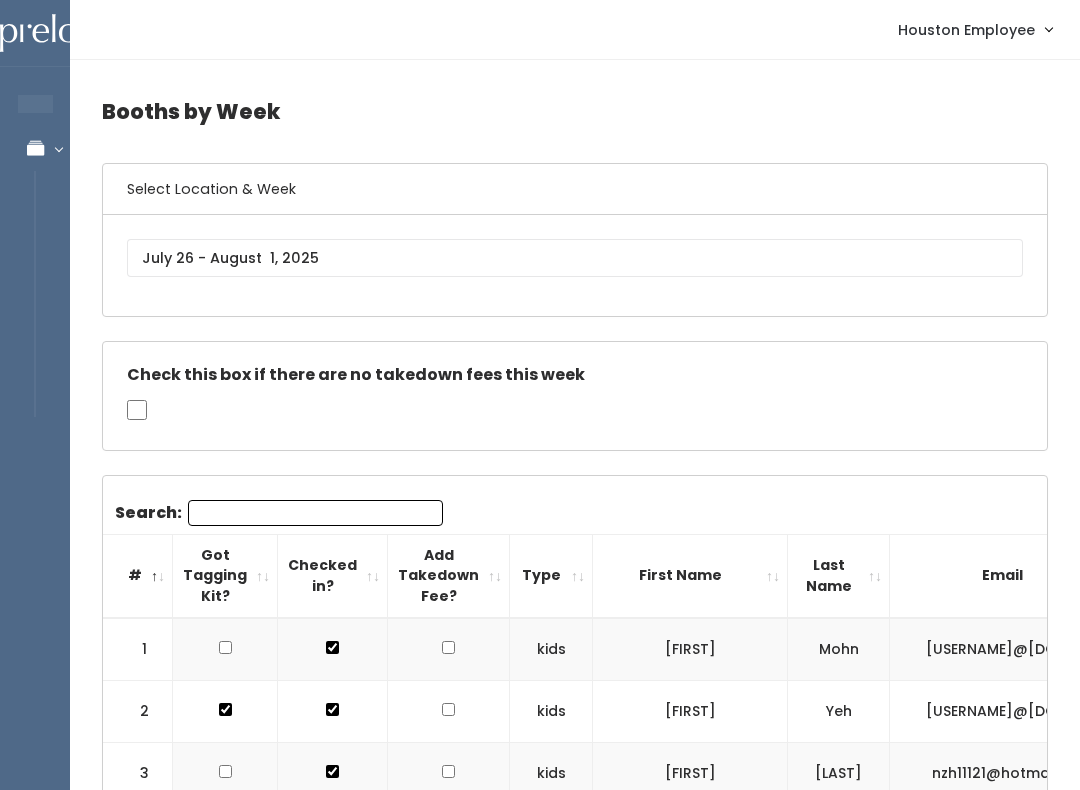 scroll, scrollTop: 0, scrollLeft: 0, axis: both 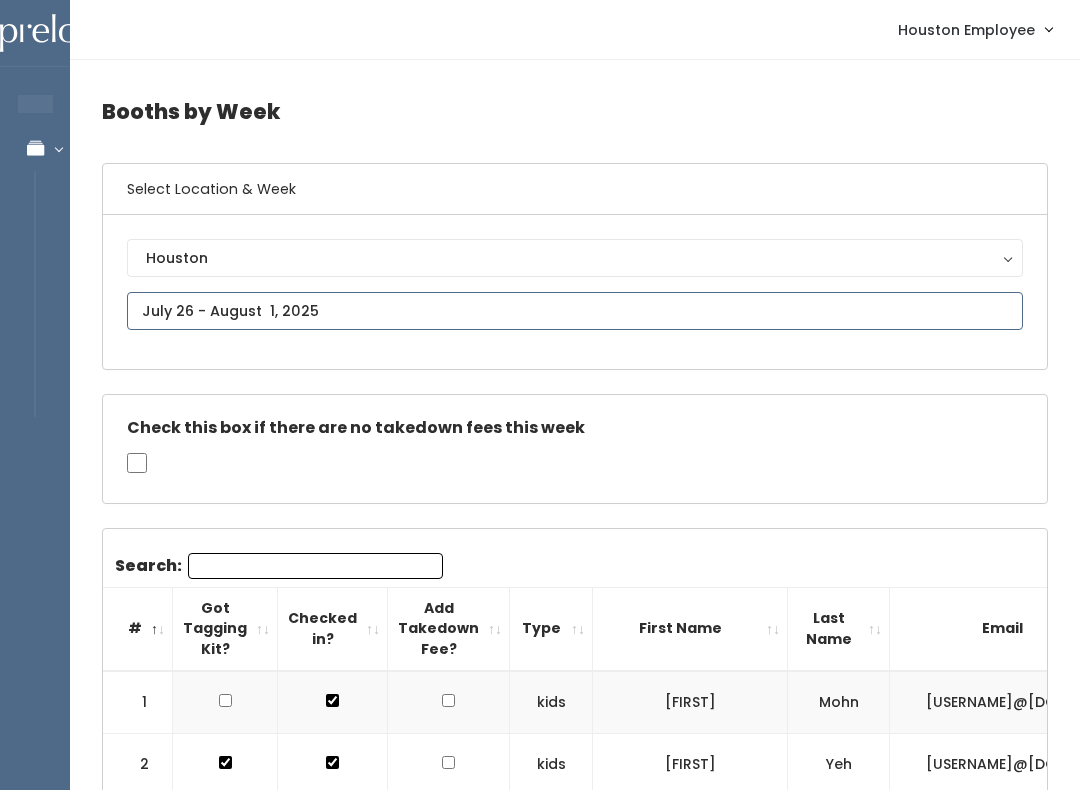 click at bounding box center (575, 311) 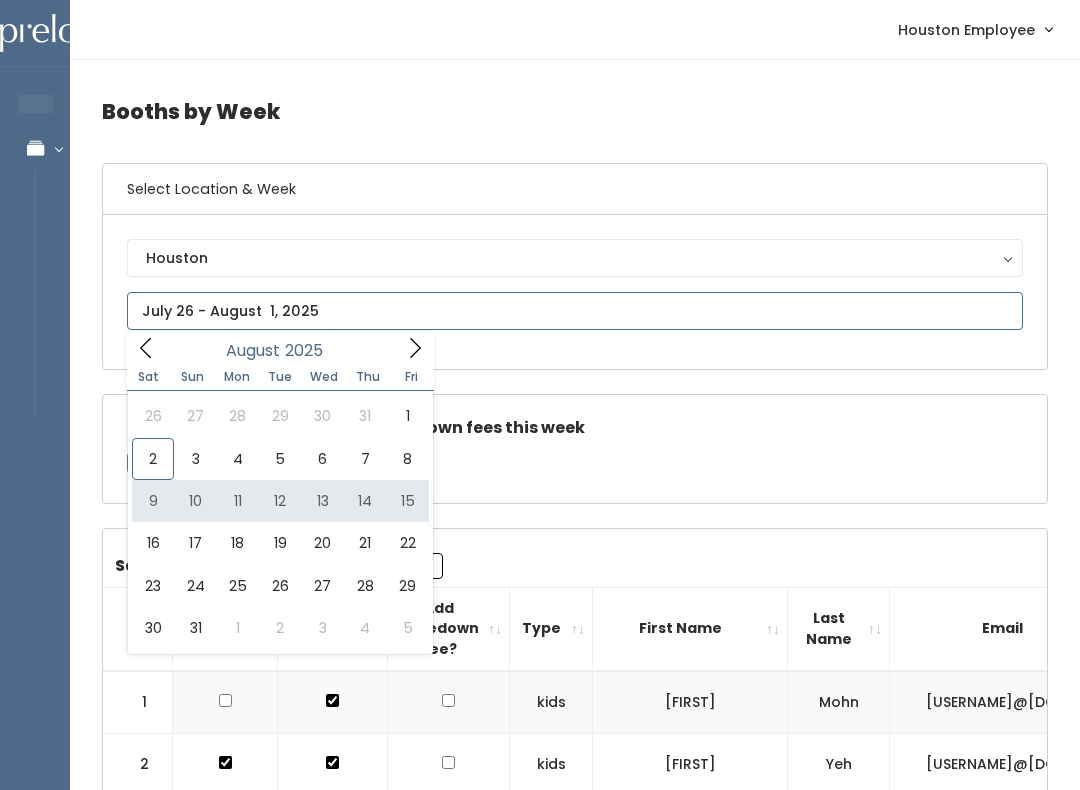 type on "August 9 to August 15" 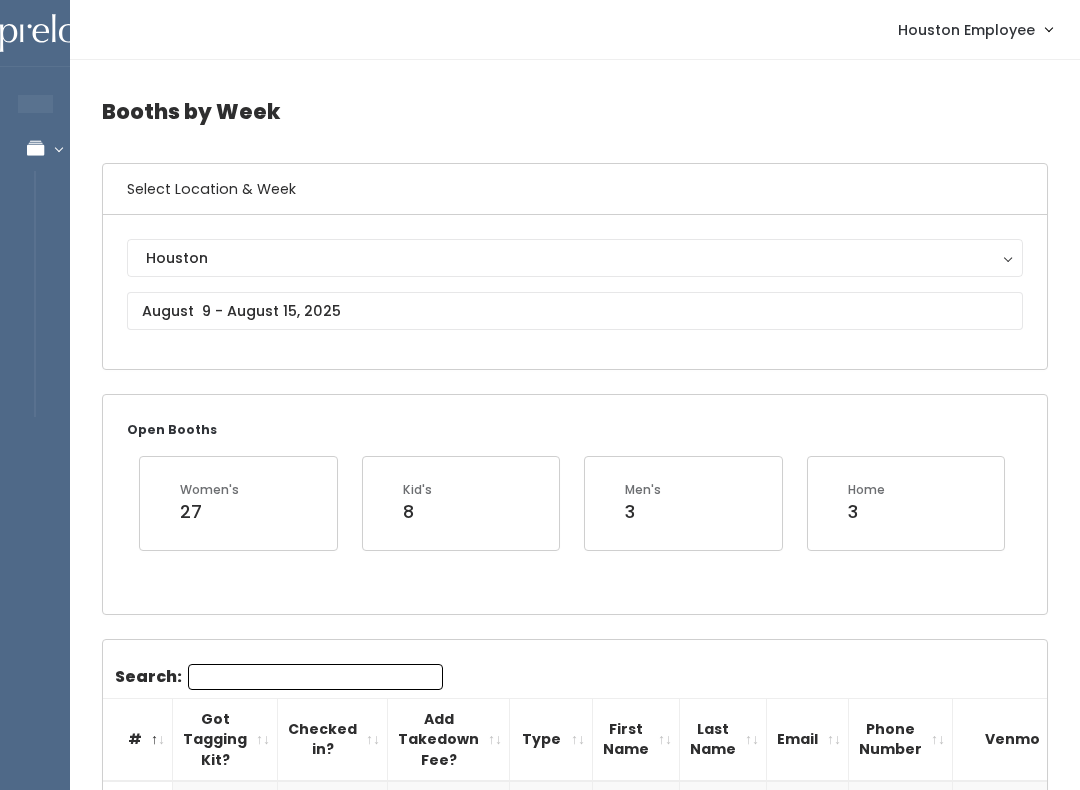scroll, scrollTop: 0, scrollLeft: 0, axis: both 